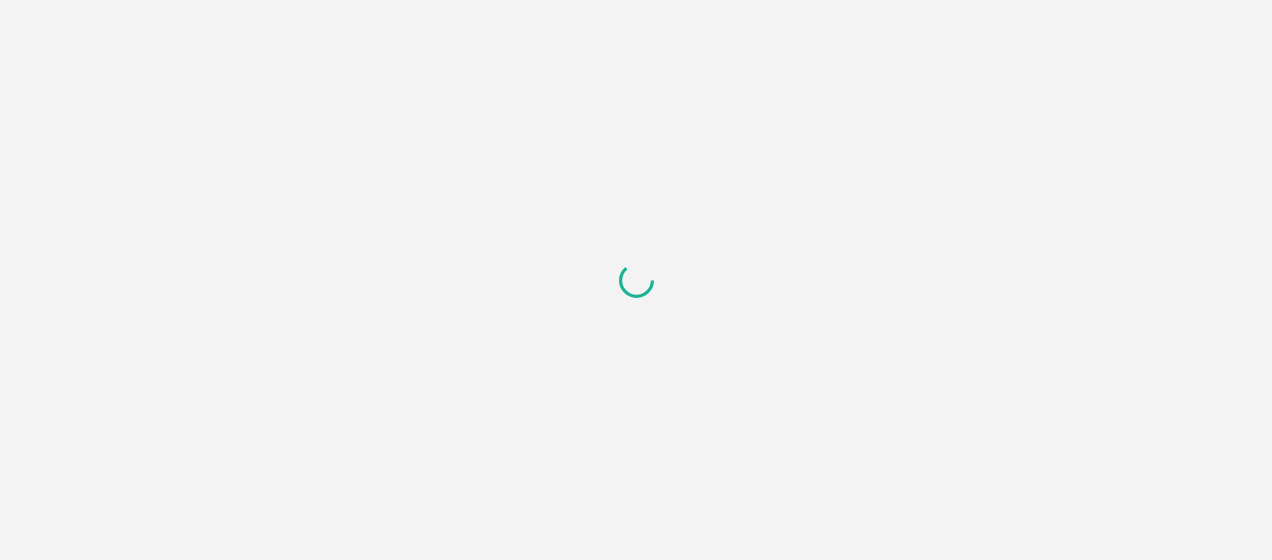 scroll, scrollTop: 0, scrollLeft: 0, axis: both 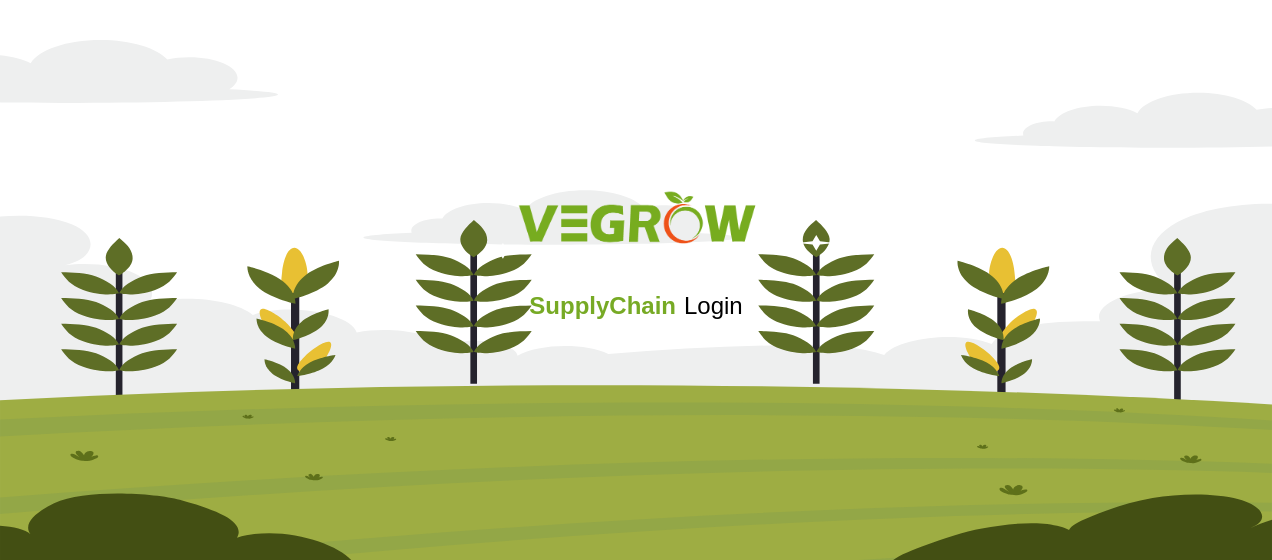 click on "SupplyChain Login" at bounding box center (636, 279) 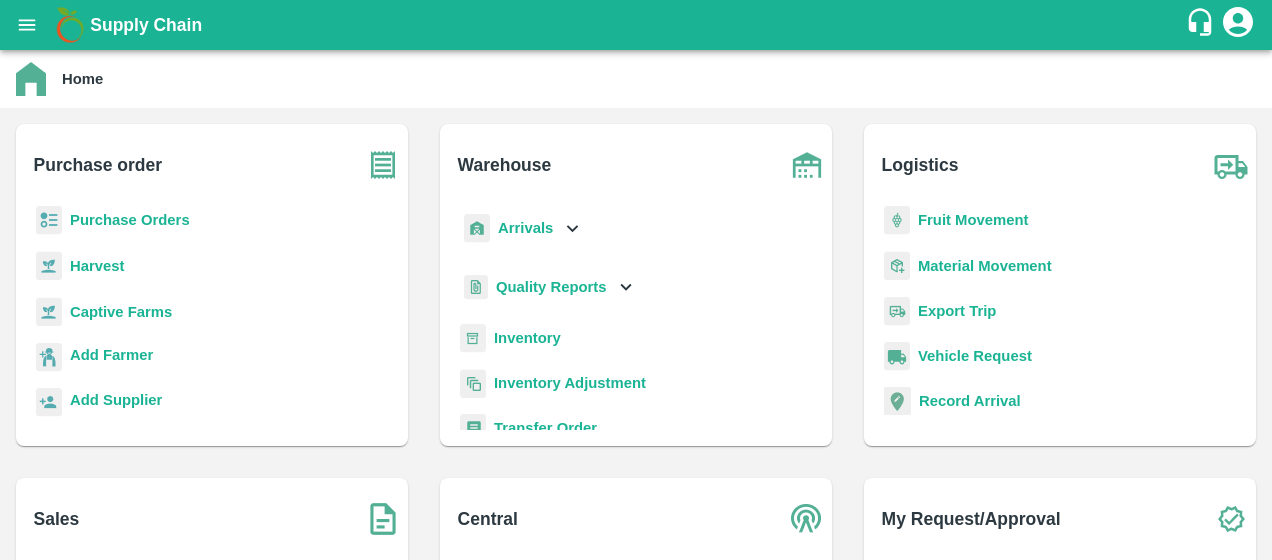 click on "Purchase Orders" at bounding box center (130, 220) 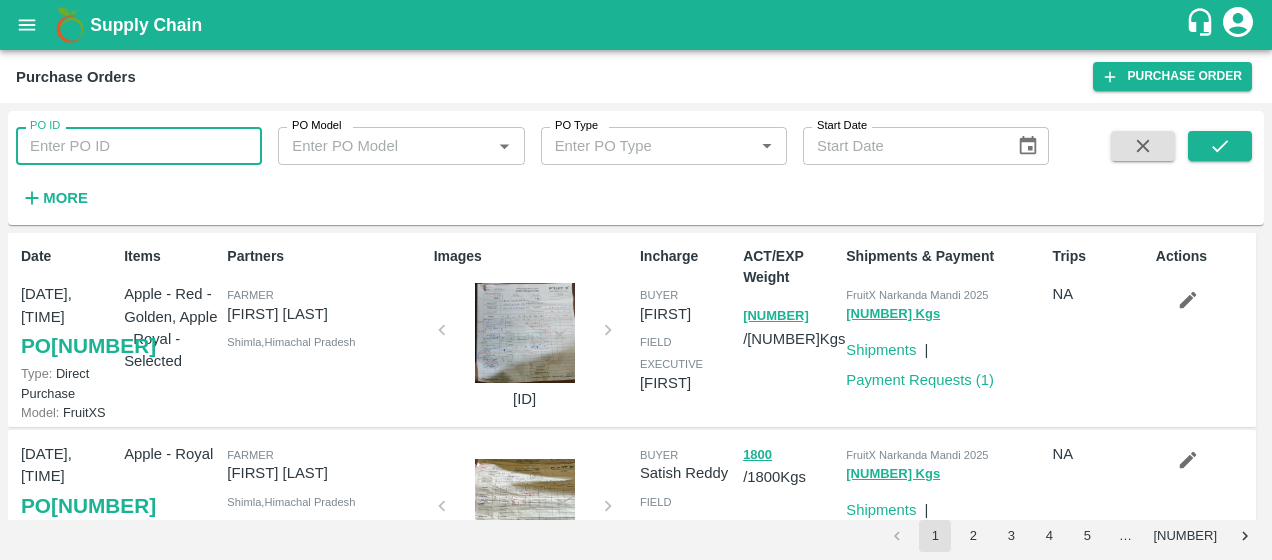 click on "PO ID" at bounding box center (139, 146) 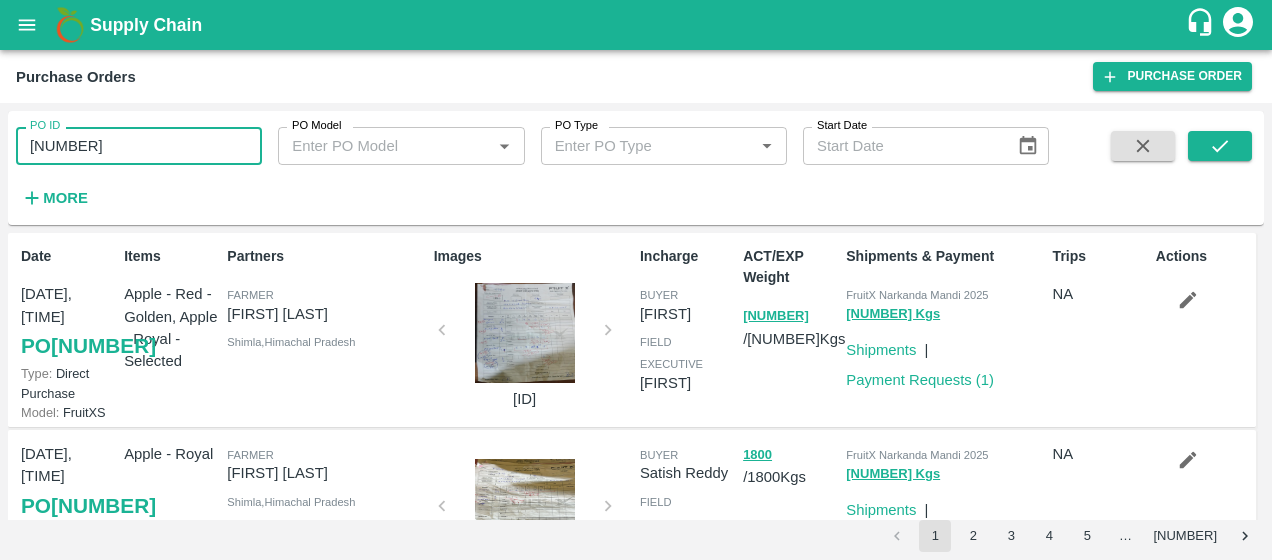 click on "091027" at bounding box center [139, 146] 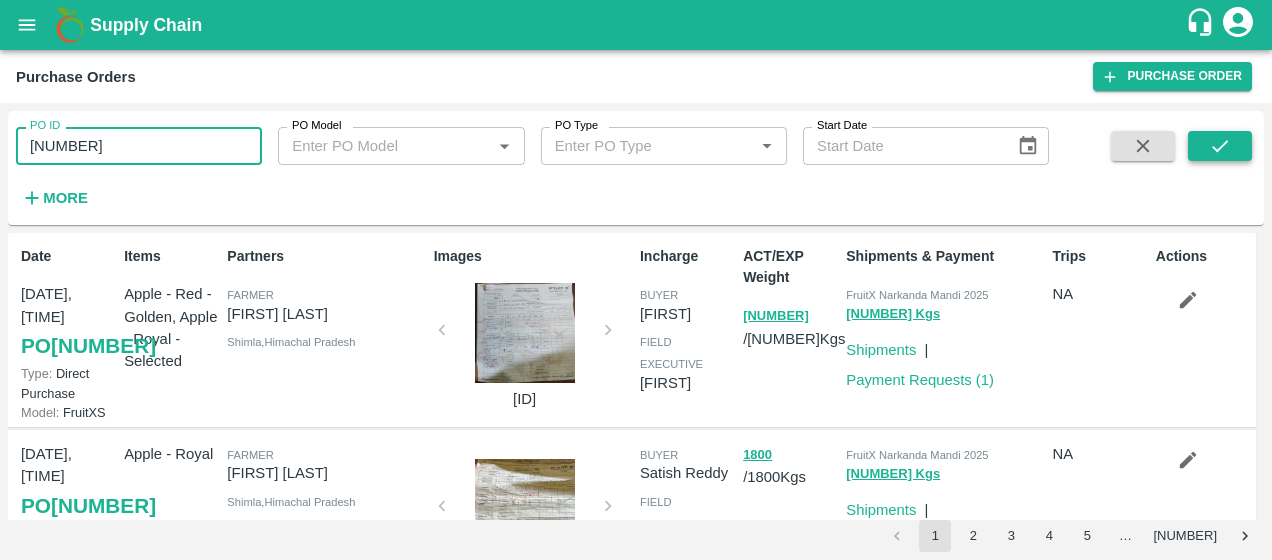 type on "91027" 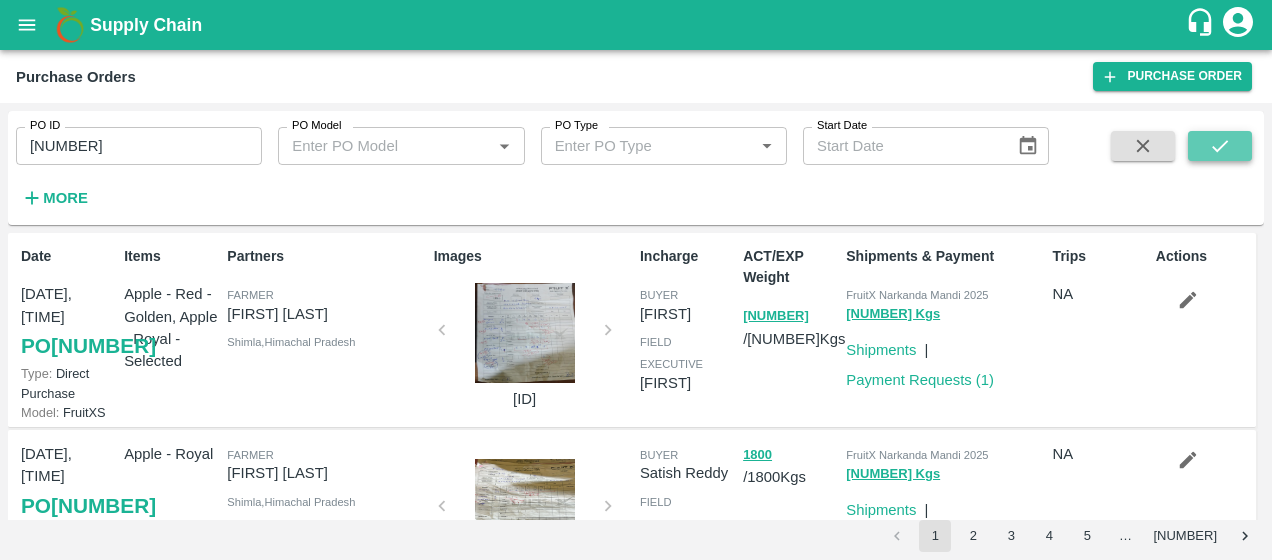 click at bounding box center (1220, 146) 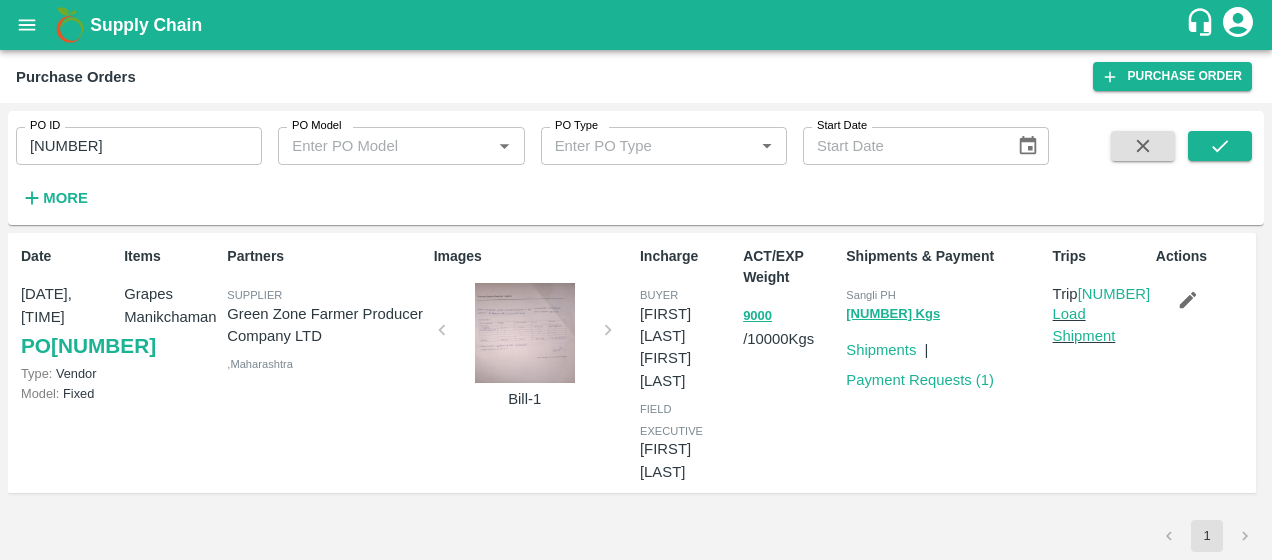 click at bounding box center [525, 333] 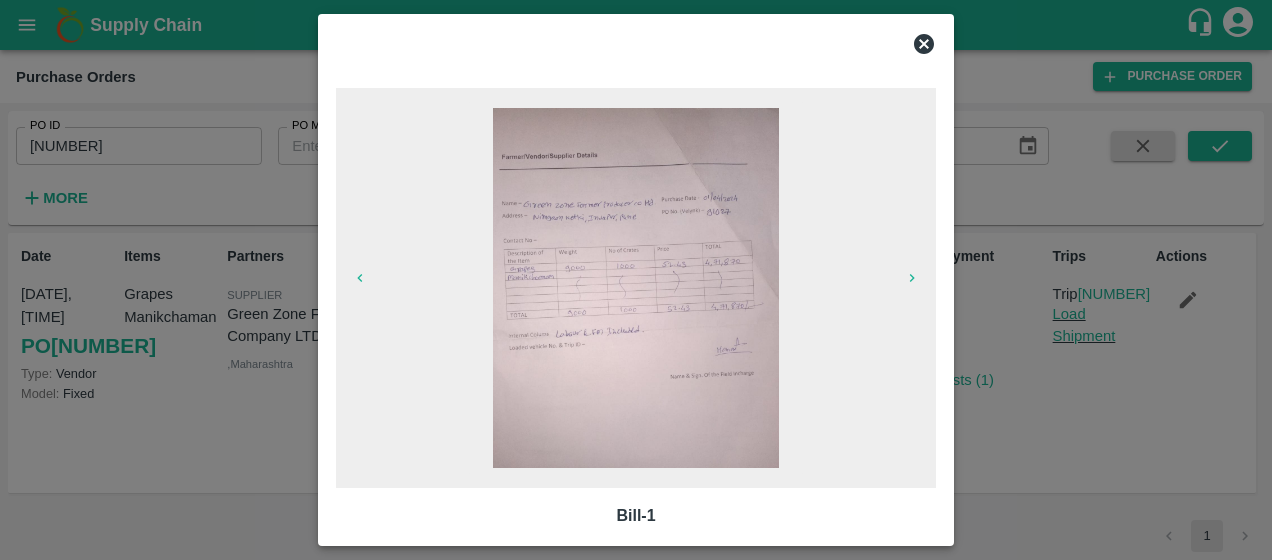 click at bounding box center (636, 288) 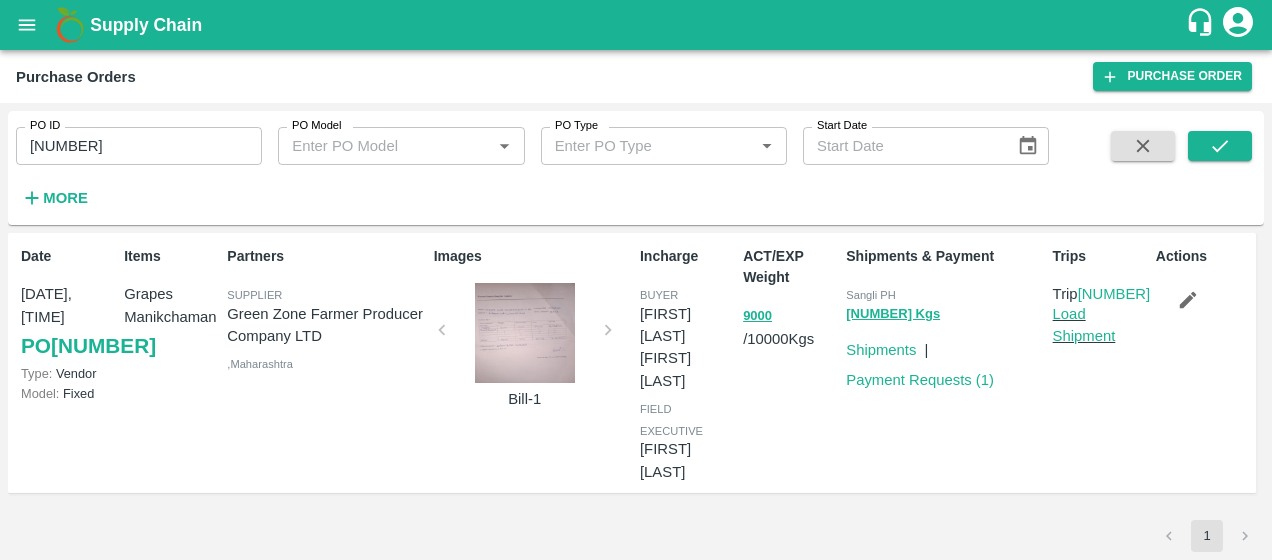 click at bounding box center (525, 333) 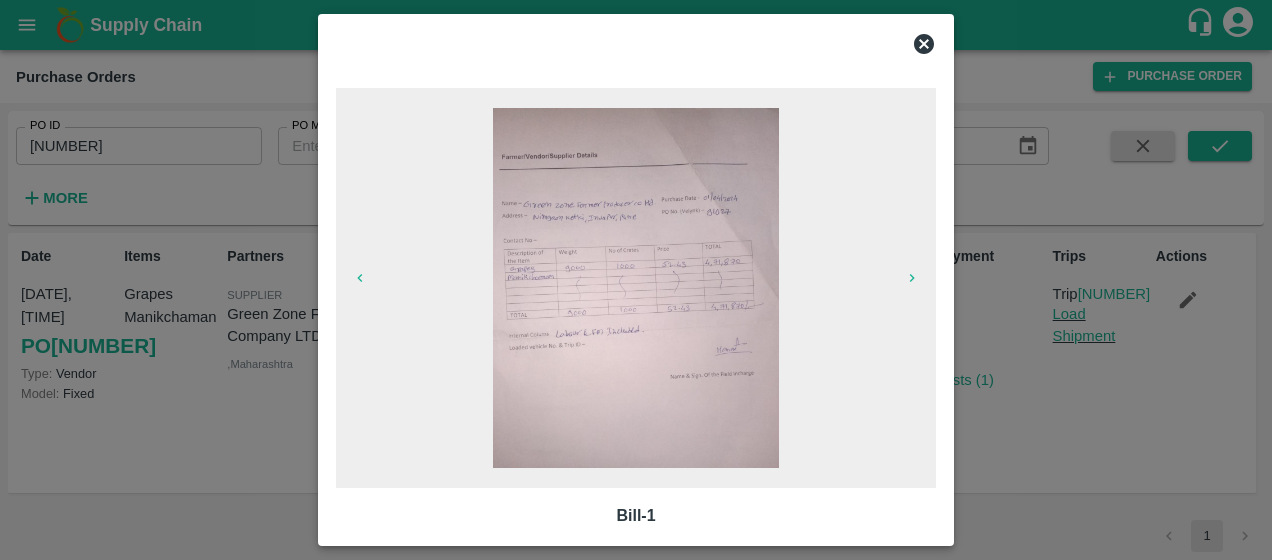 click at bounding box center (636, 288) 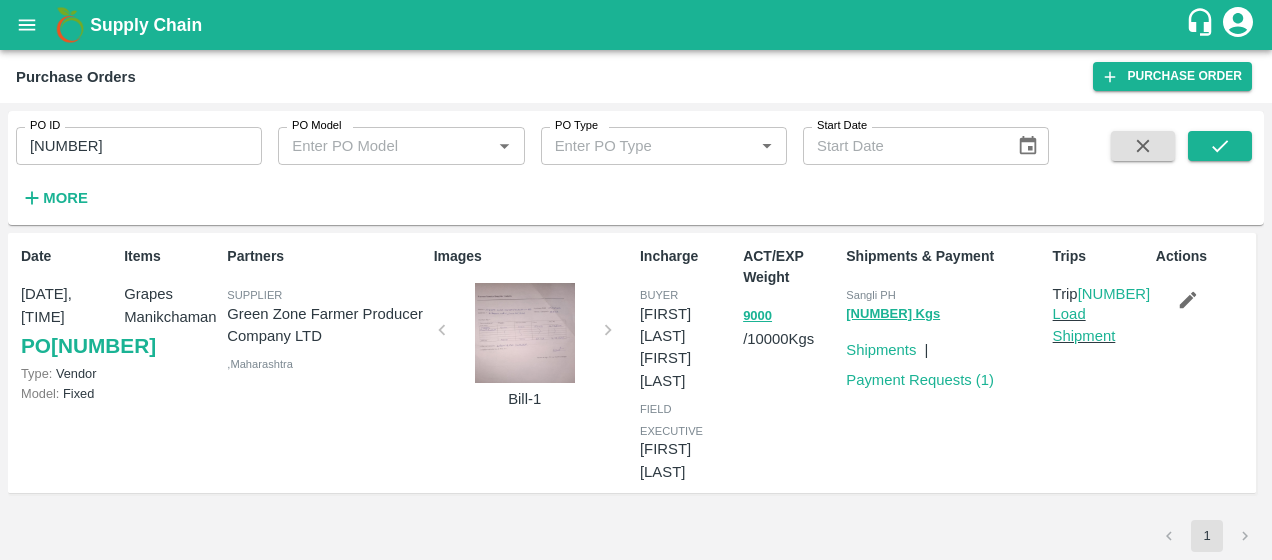 click on "91027" at bounding box center [139, 146] 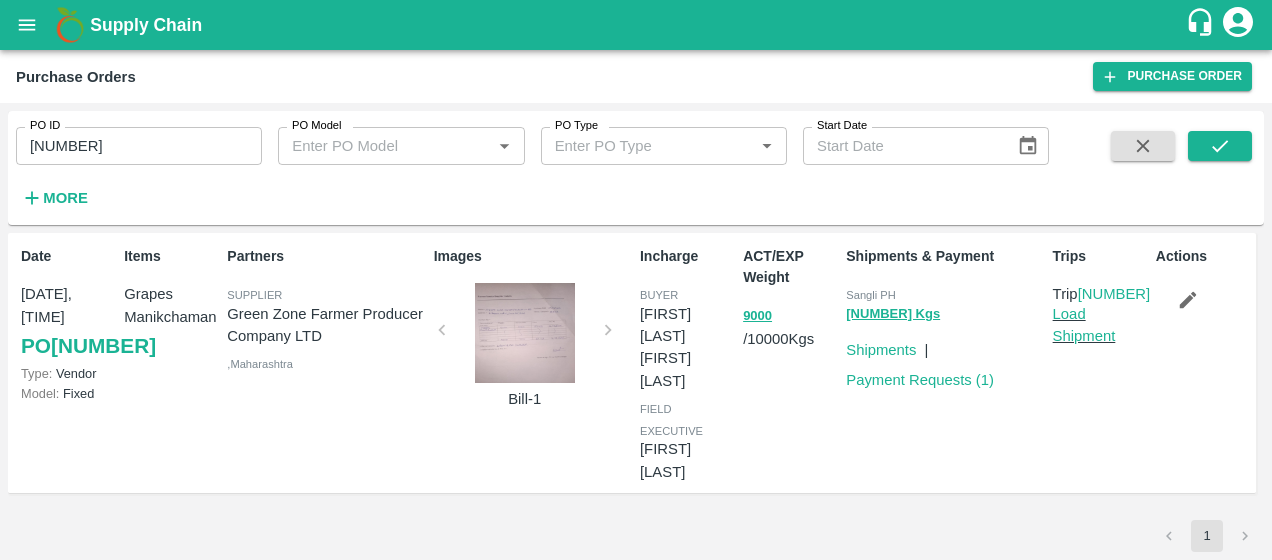 click on "Payment Requests ( 1 )" at bounding box center [920, 380] 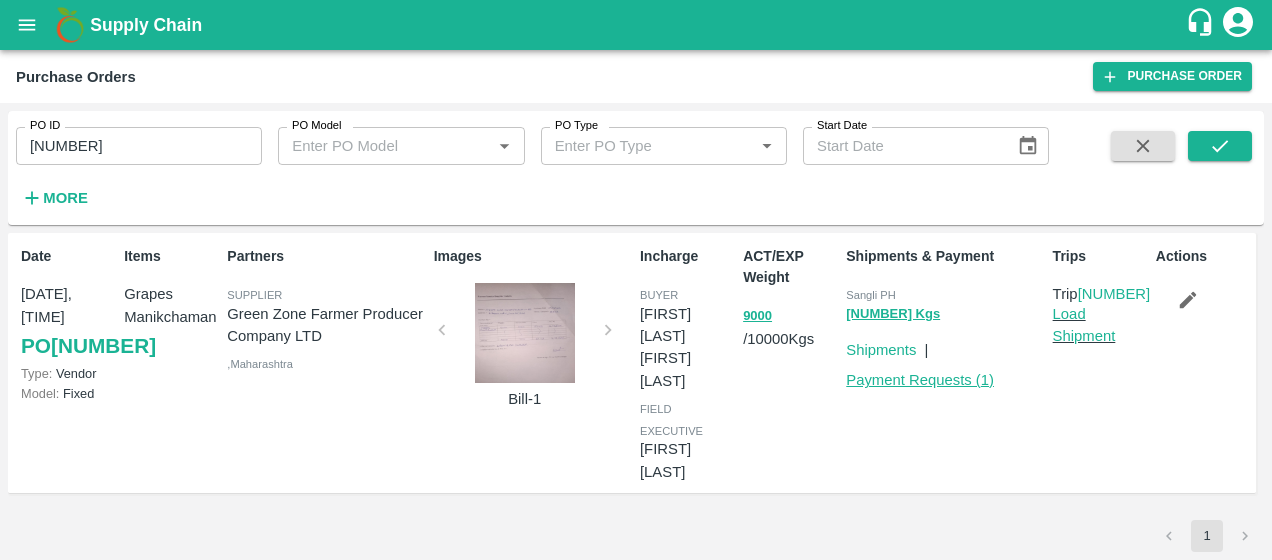 click on "Payment Requests ( 1 )" at bounding box center [920, 380] 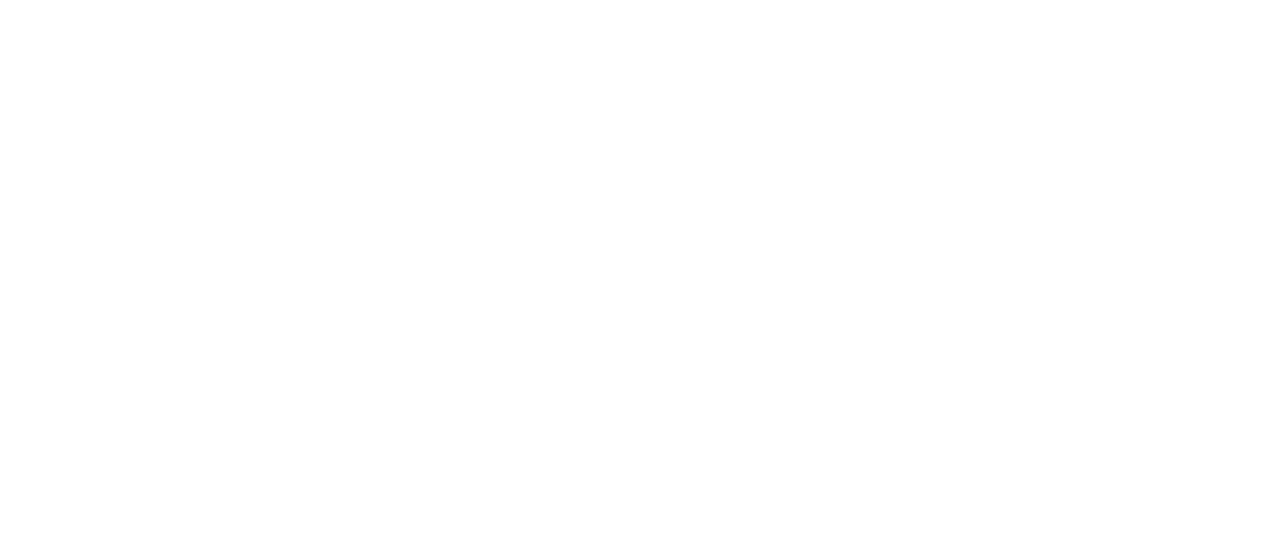 scroll, scrollTop: 0, scrollLeft: 0, axis: both 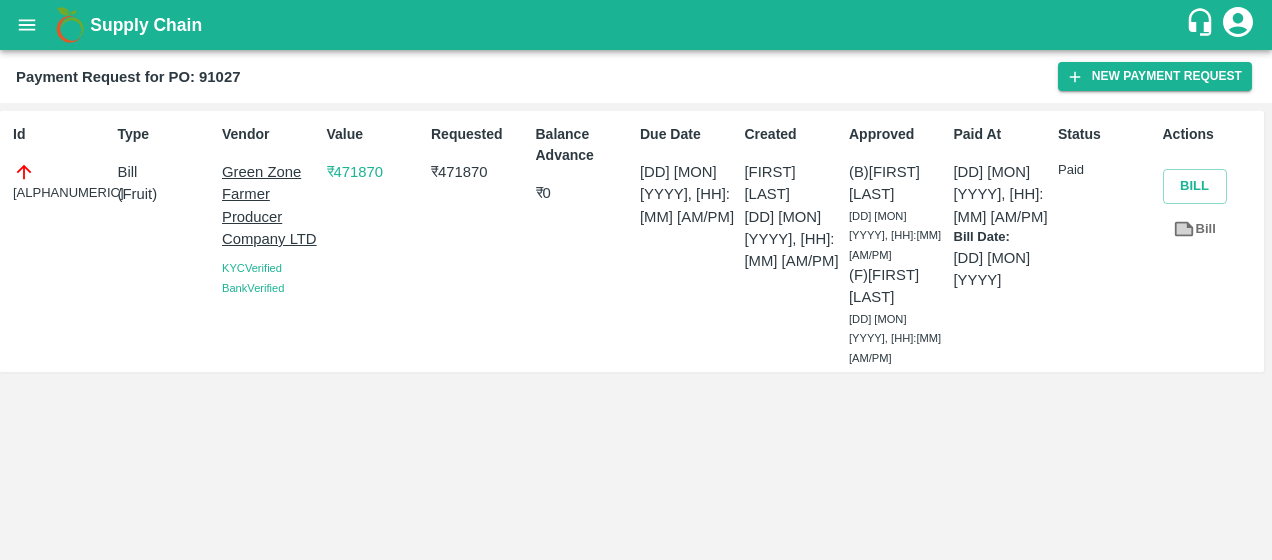 click on "Bill" at bounding box center (1195, 229) 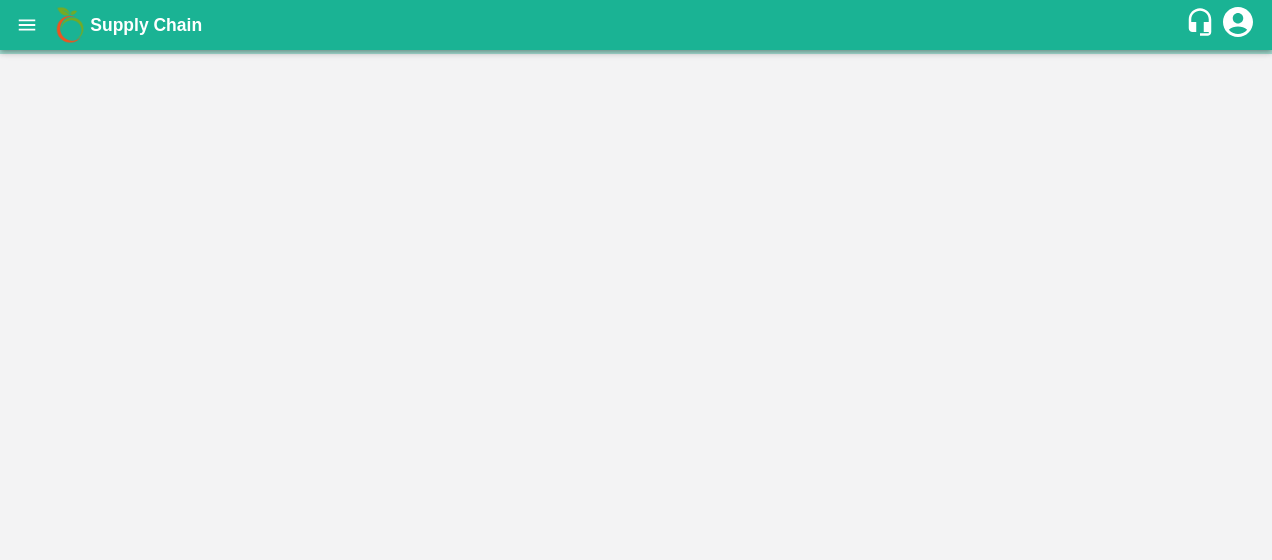 scroll, scrollTop: 0, scrollLeft: 0, axis: both 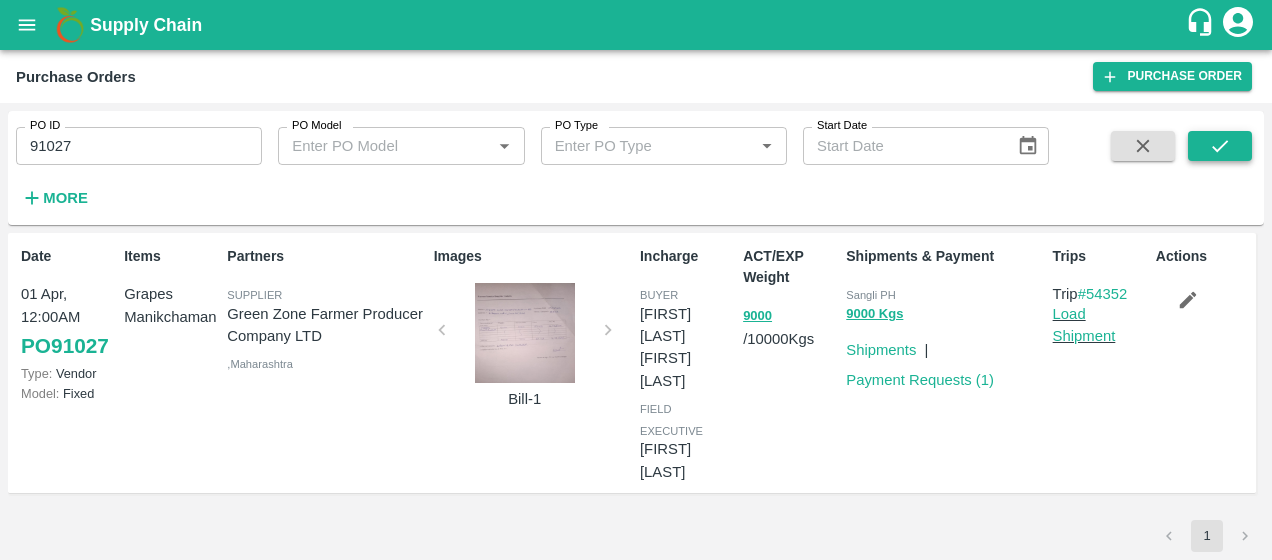 click 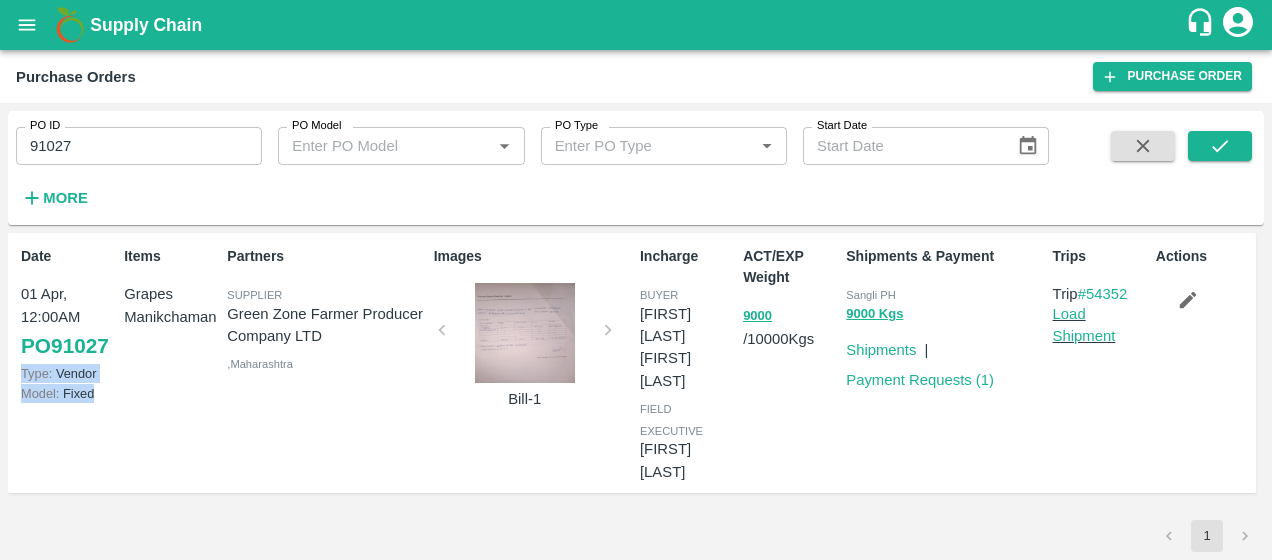 drag, startPoint x: 110, startPoint y: 388, endPoint x: 20, endPoint y: 366, distance: 92.64988 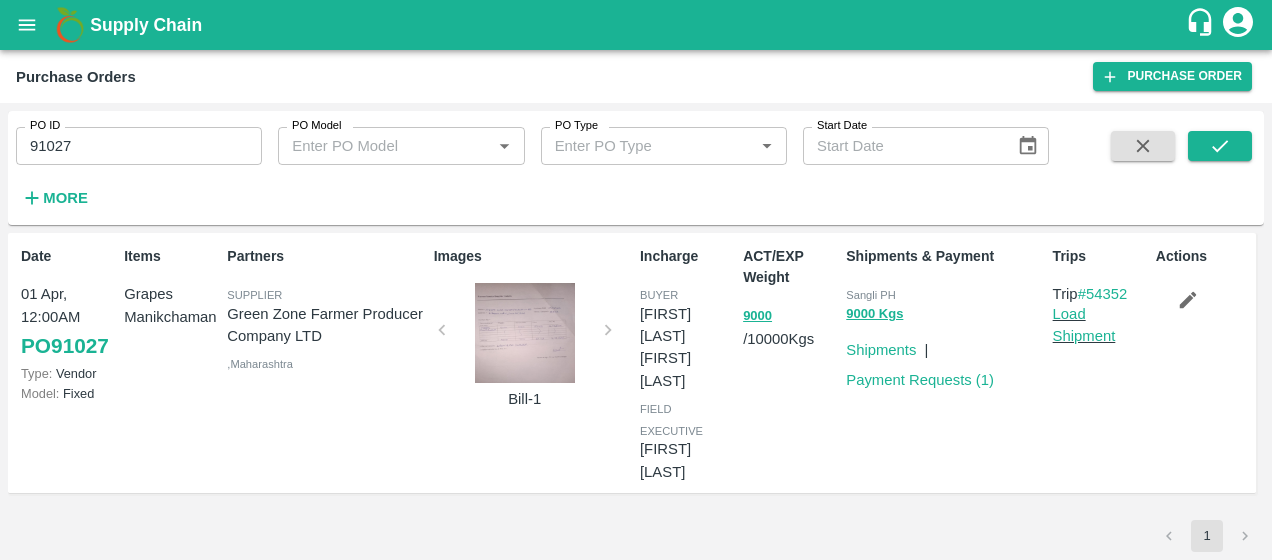 click on "Items   Grapes Manikchaman" at bounding box center [167, 363] 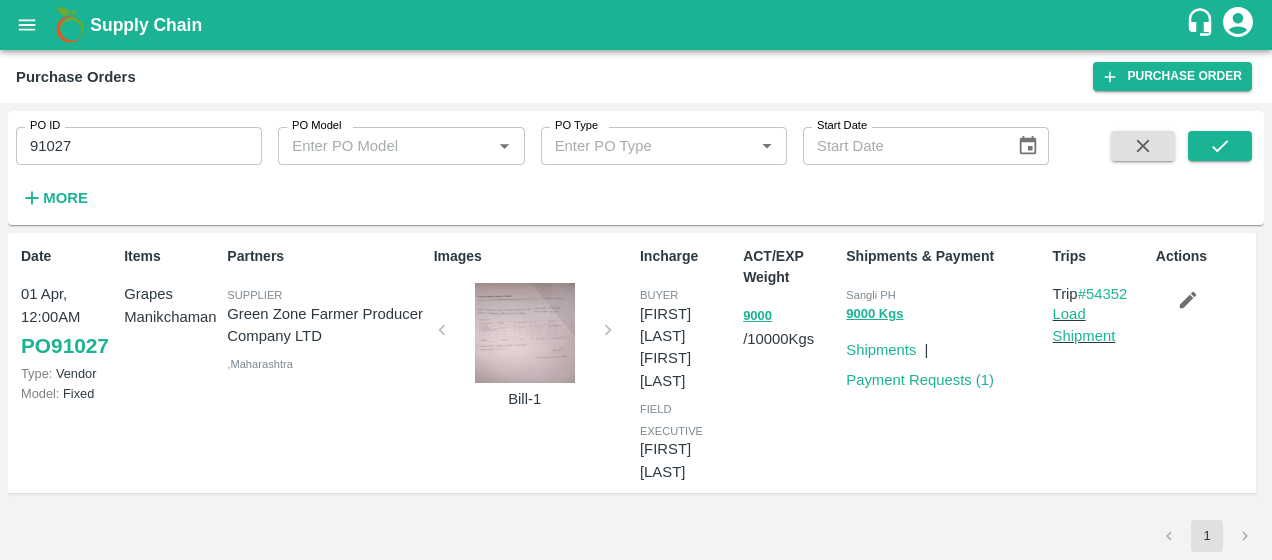 click on "91027" at bounding box center [139, 146] 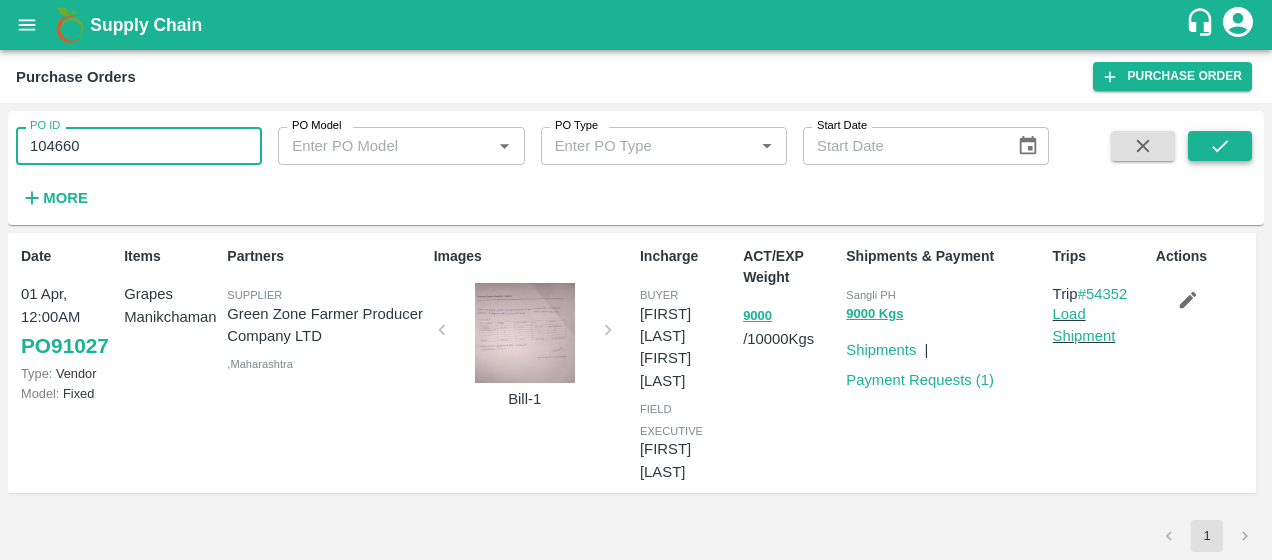 click at bounding box center [1220, 146] 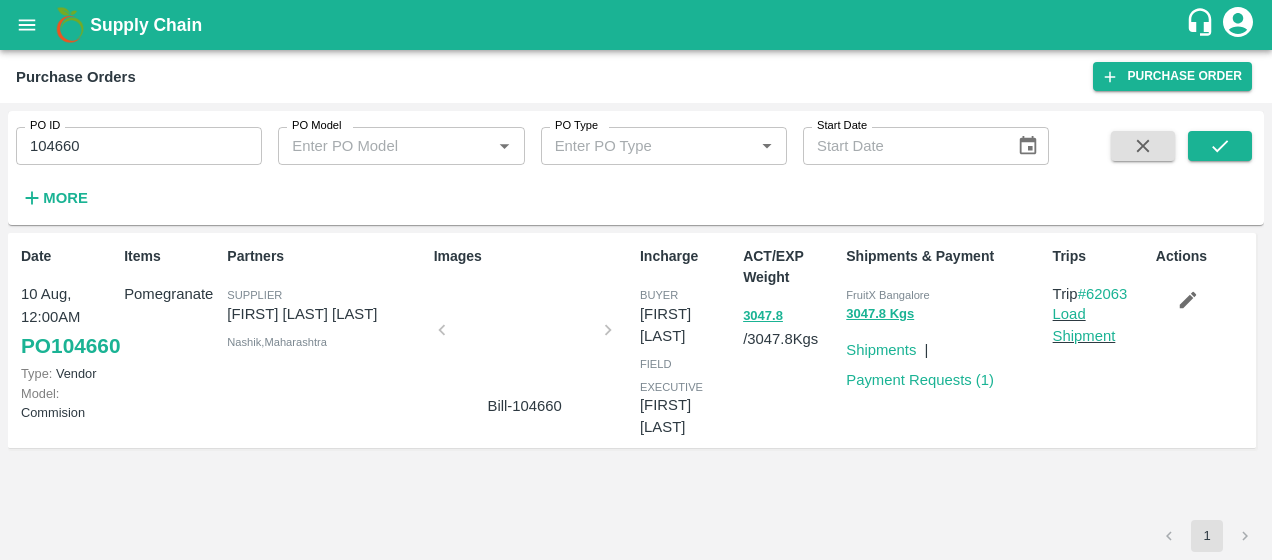 click at bounding box center [525, 336] 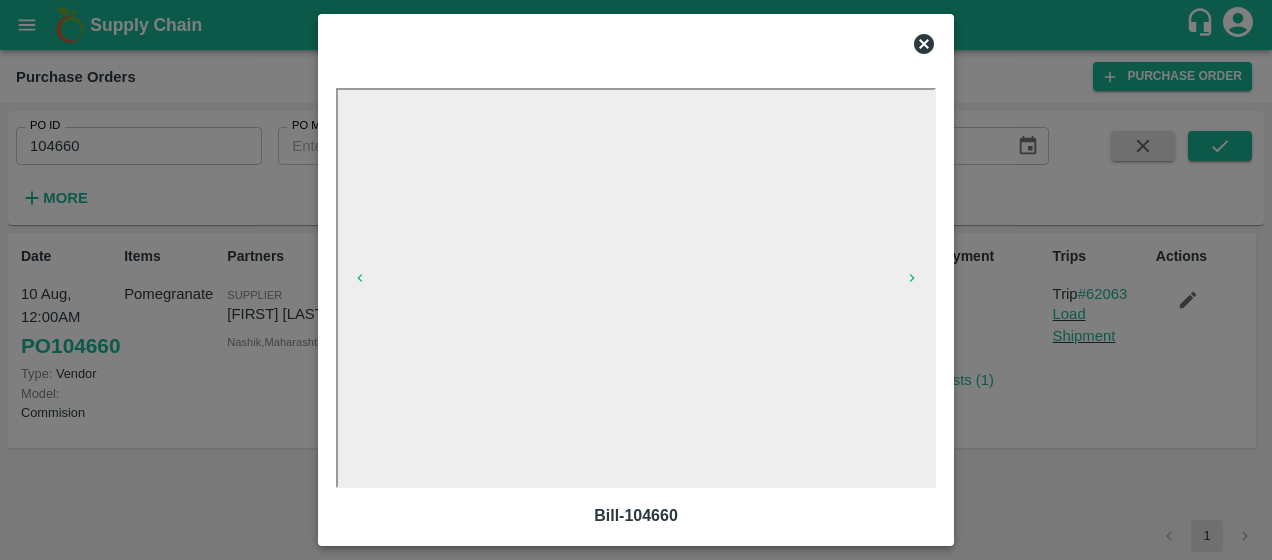 click 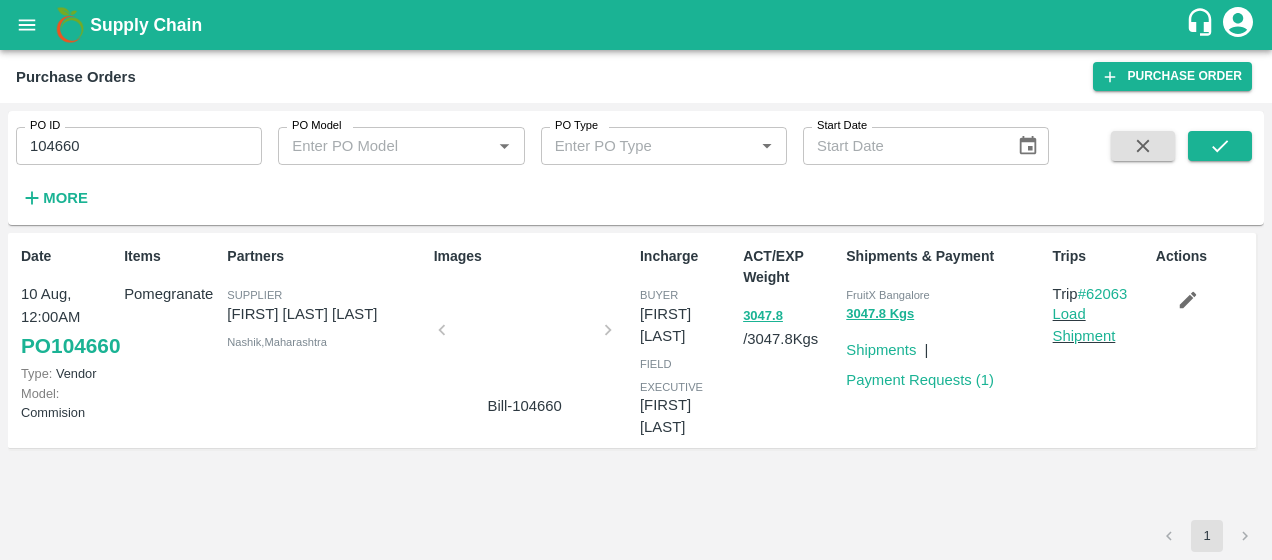 click at bounding box center [525, 336] 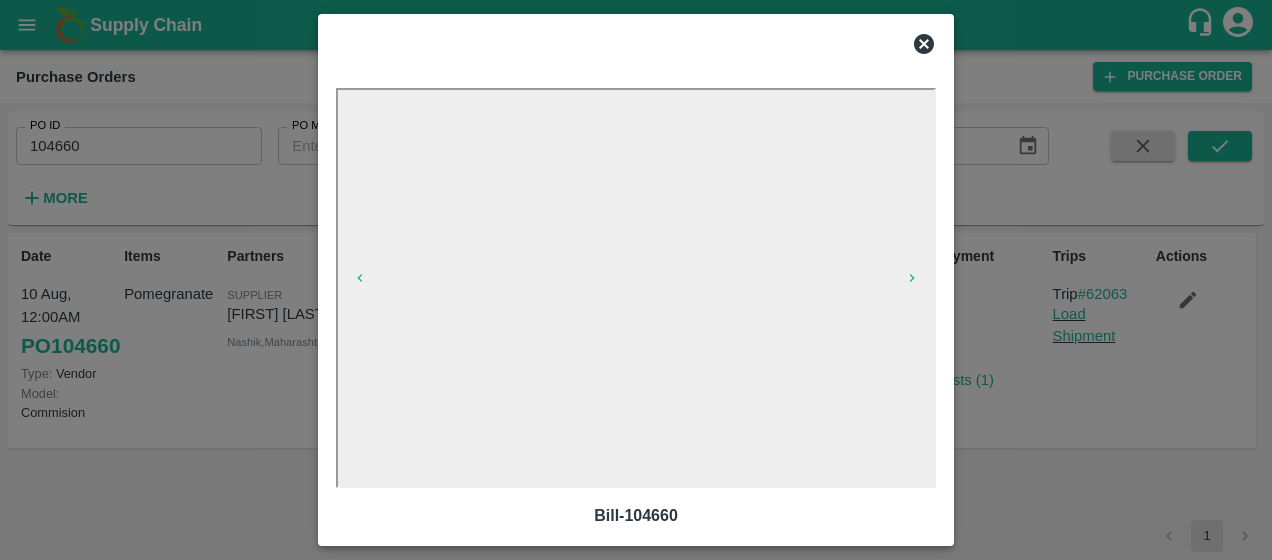 click 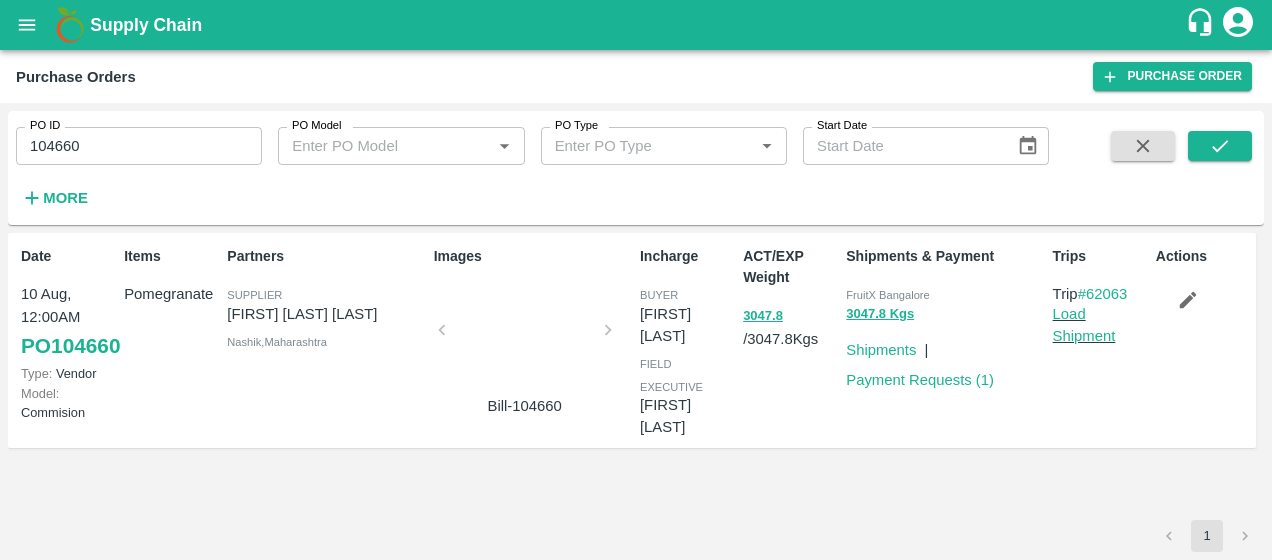 click at bounding box center [525, 336] 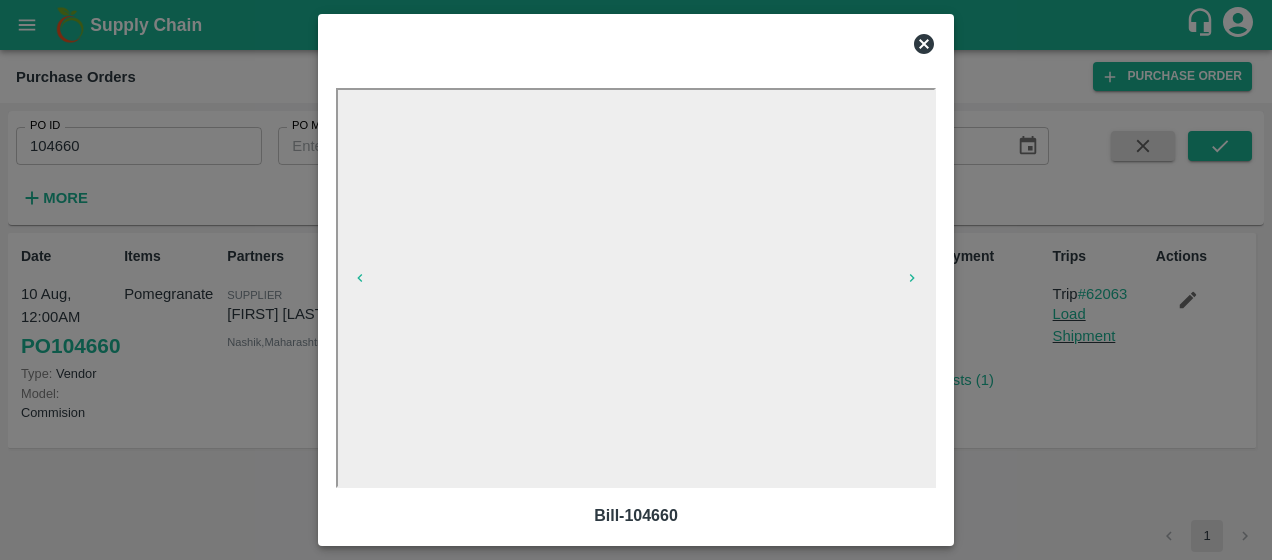 click 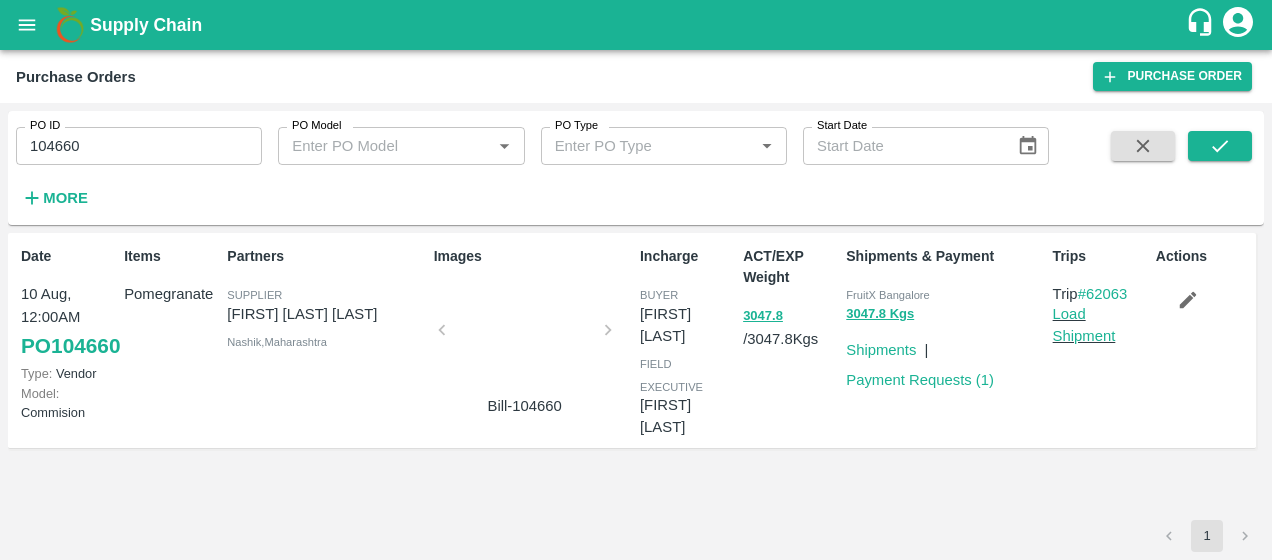 click at bounding box center [525, 336] 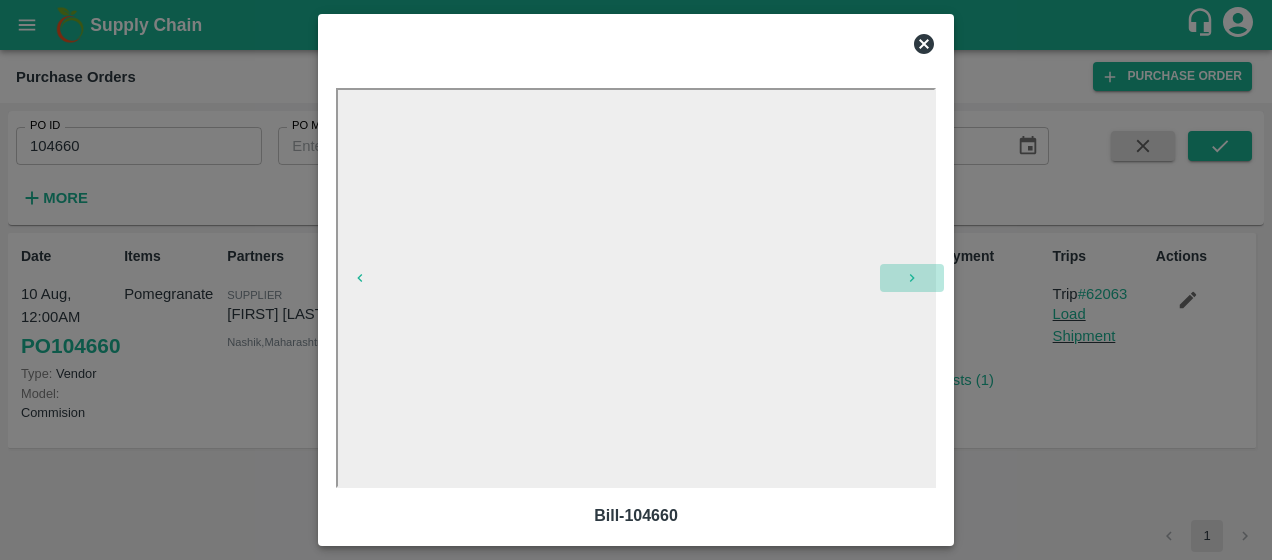 click at bounding box center (912, 278) 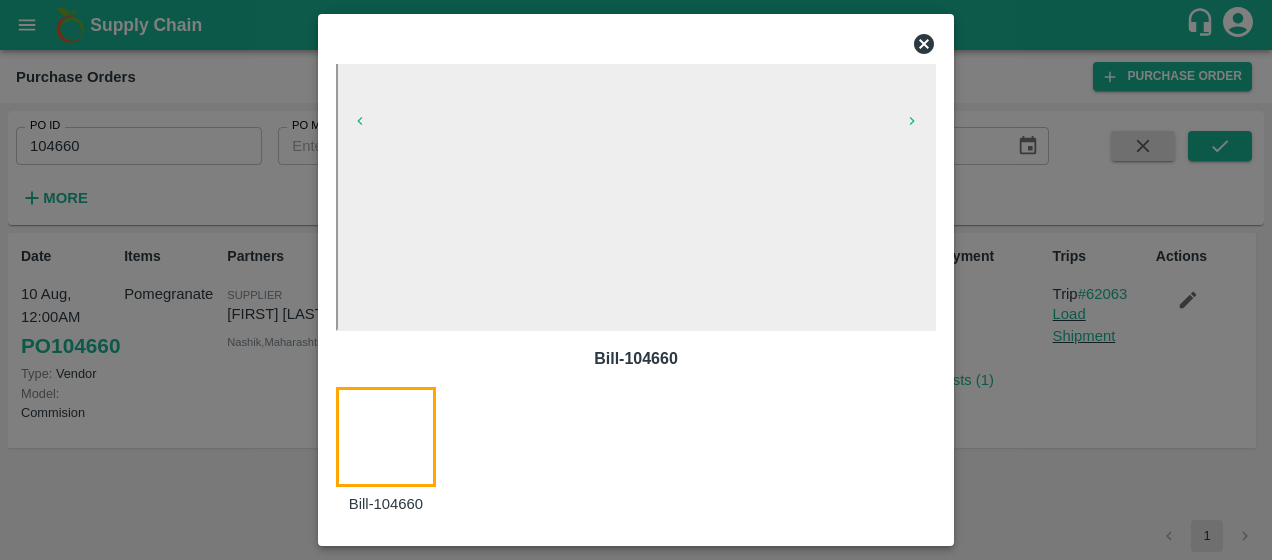 scroll, scrollTop: 160, scrollLeft: 0, axis: vertical 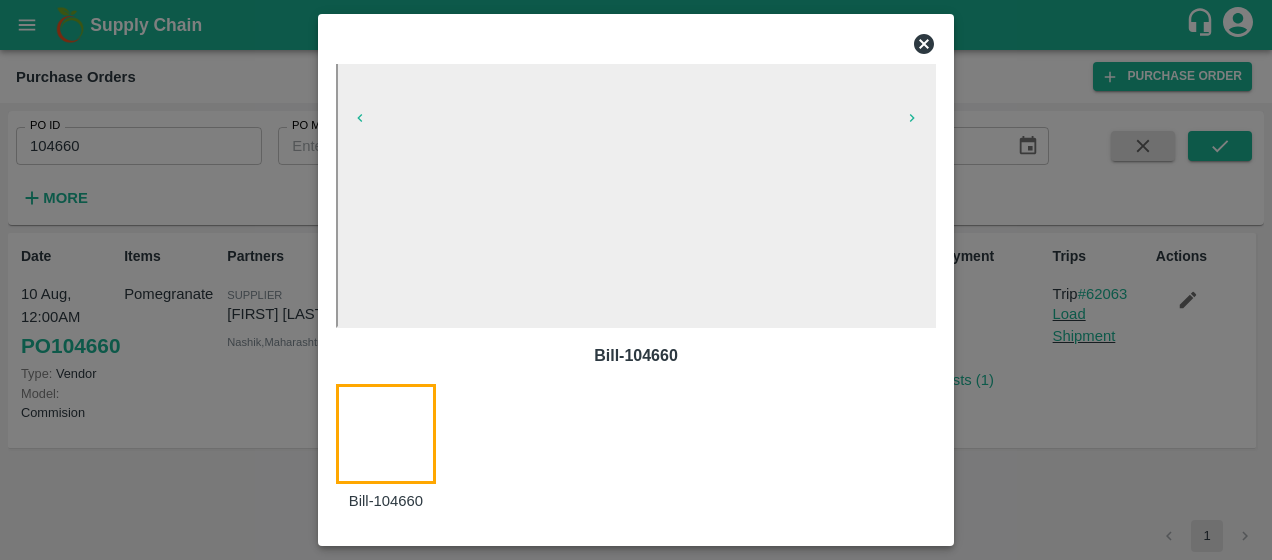 click at bounding box center (398, 448) 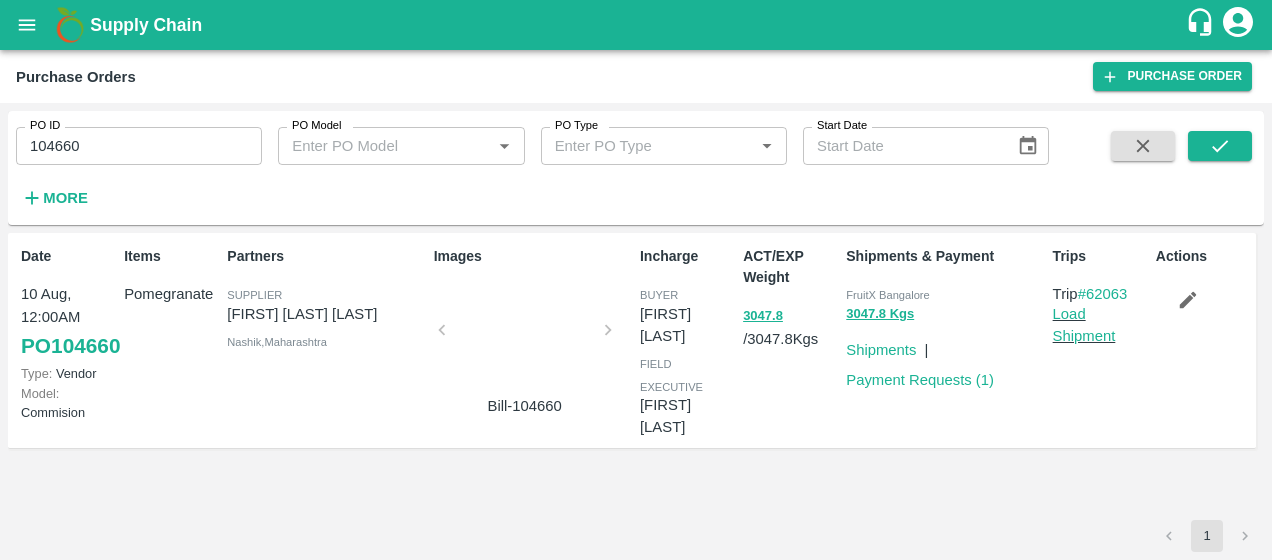 click at bounding box center [525, 336] 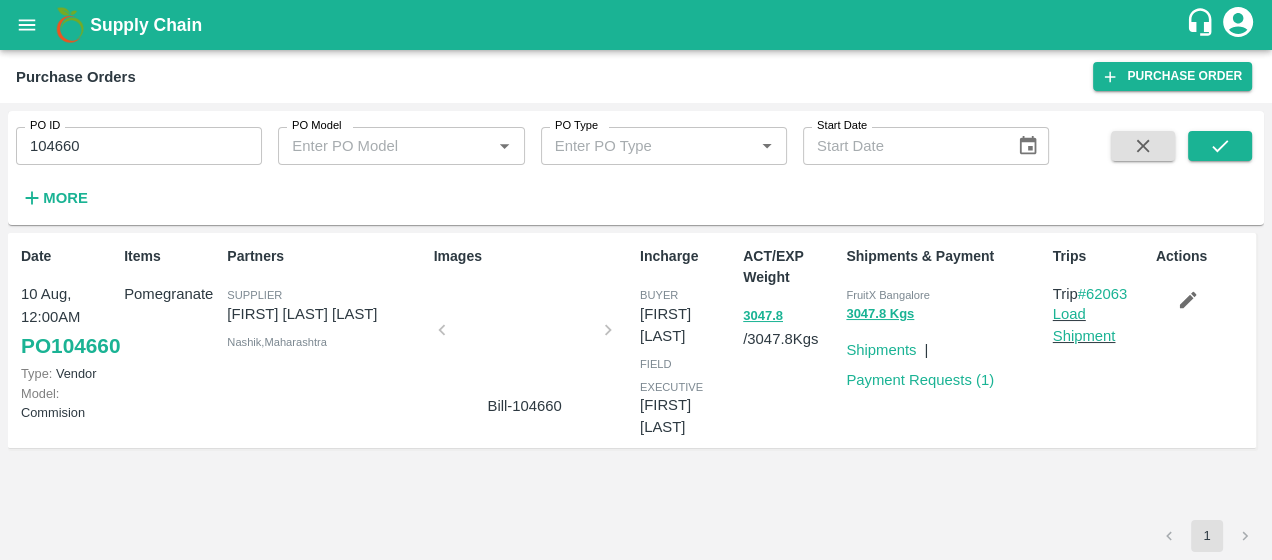 click at bounding box center (525, 336) 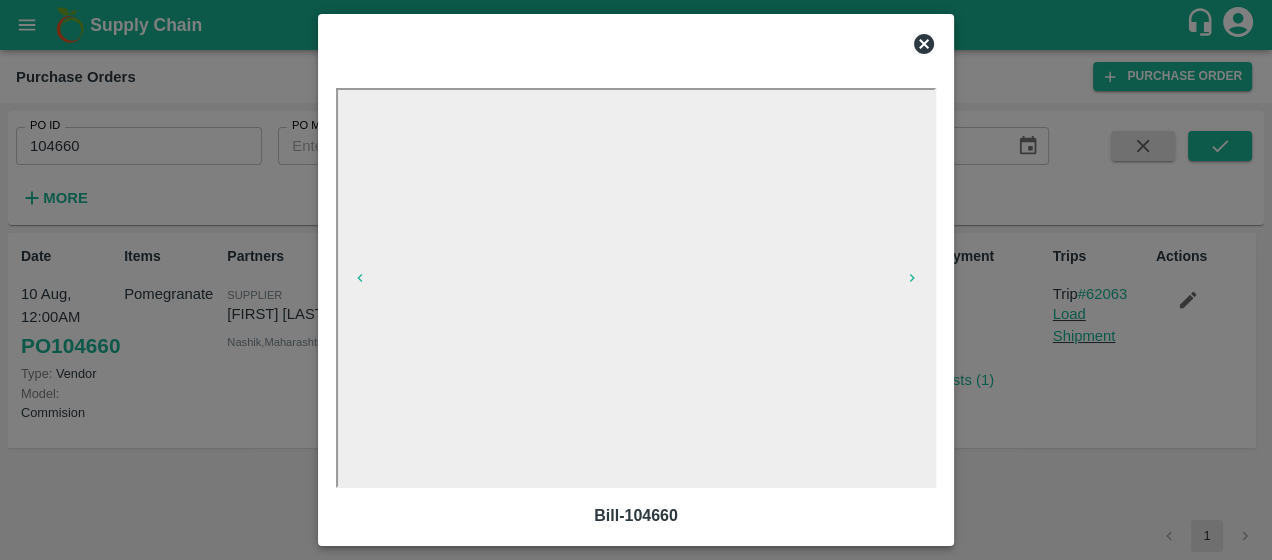 click 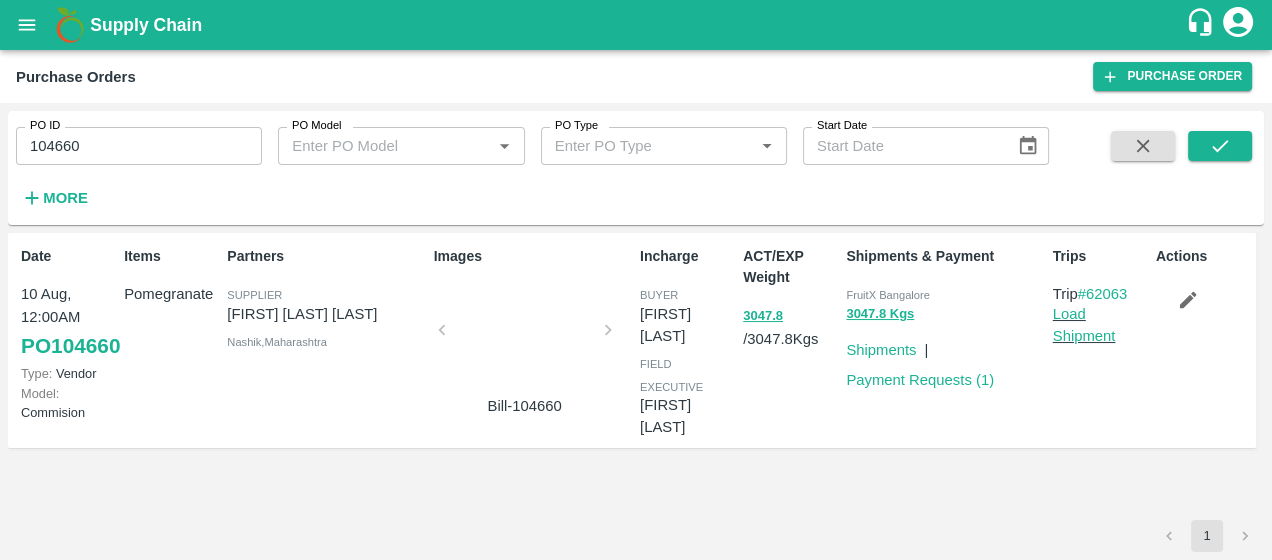 click on "104660" at bounding box center (139, 146) 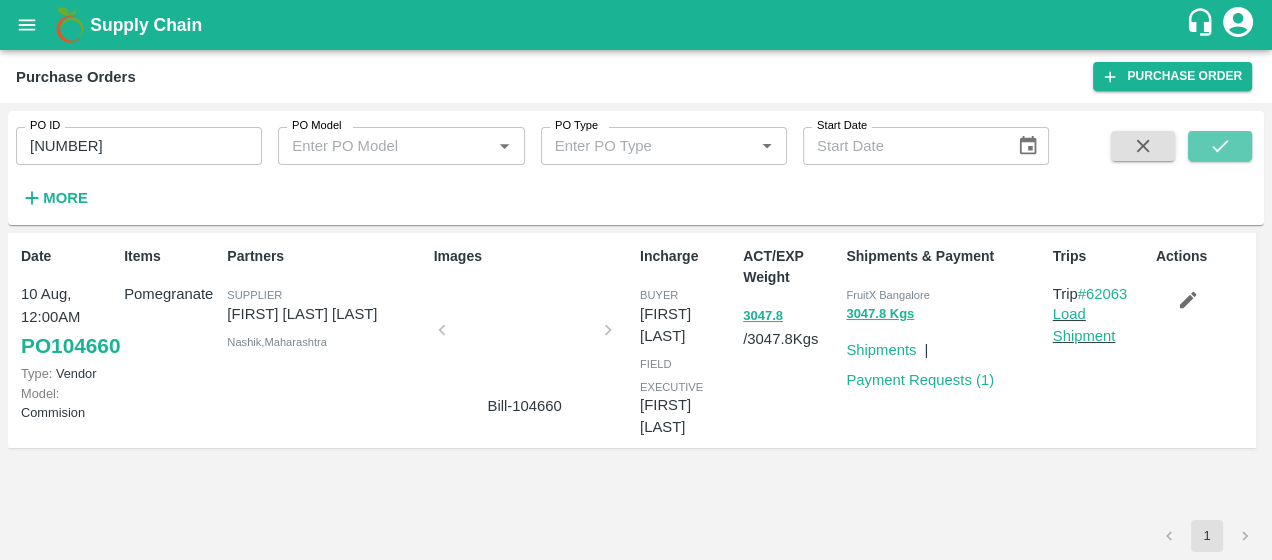 drag, startPoint x: 1217, startPoint y: 154, endPoint x: 1015, endPoint y: 97, distance: 209.88806 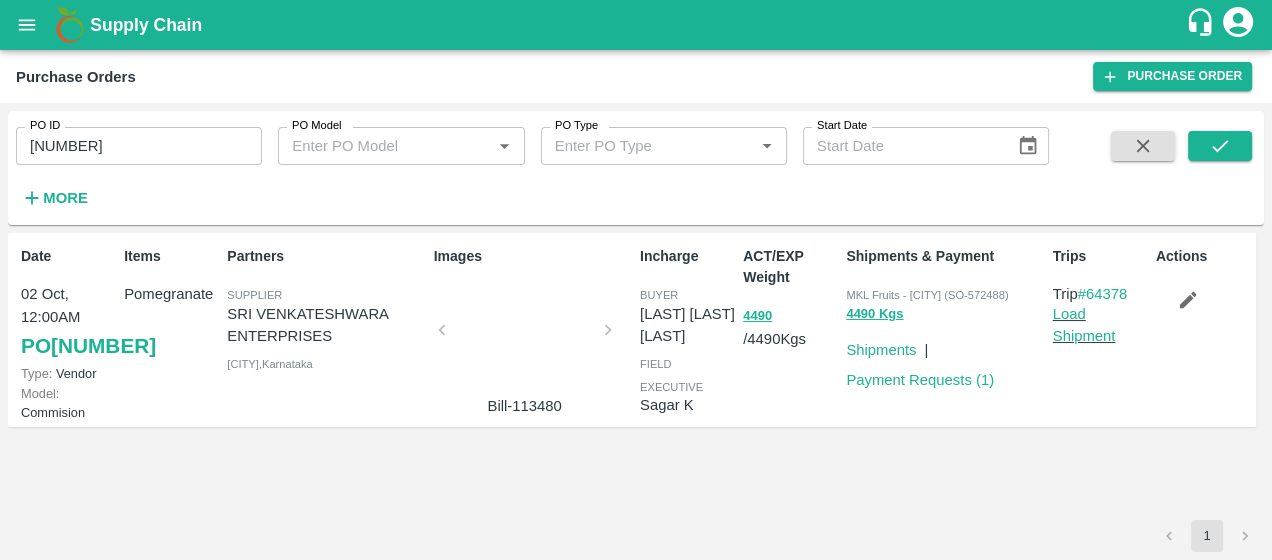 click at bounding box center (525, 336) 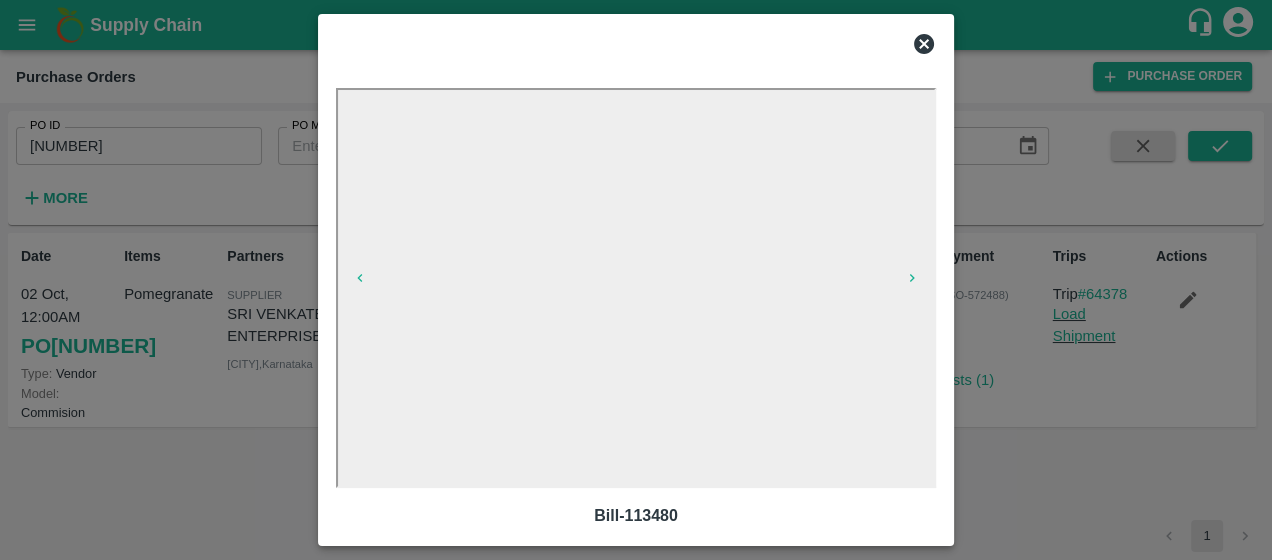 click 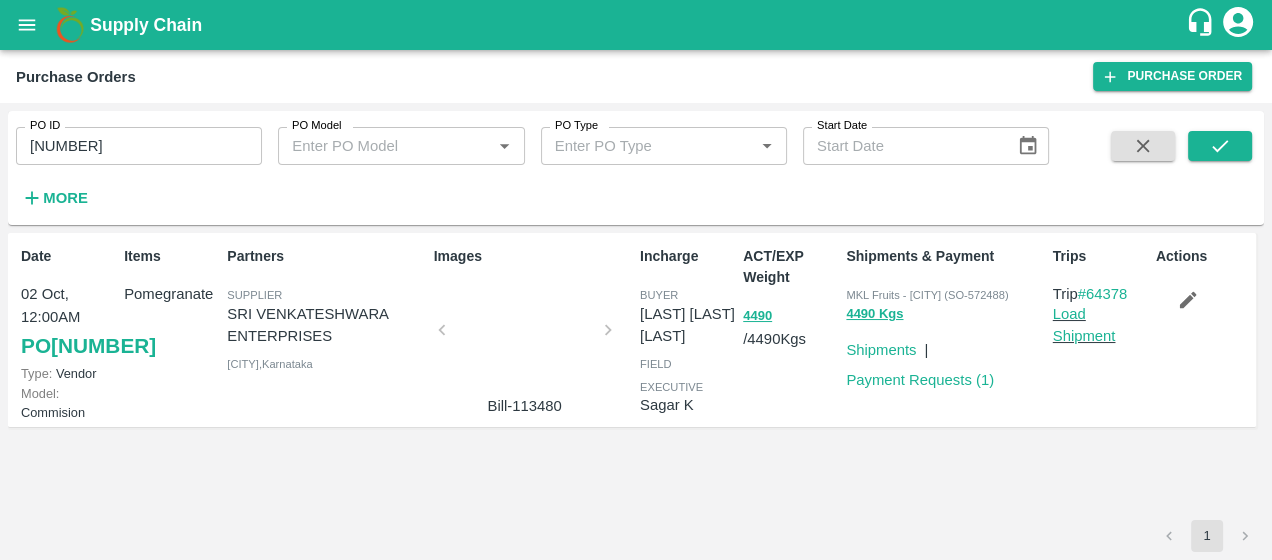 click on "[NUMBER]" at bounding box center (139, 146) 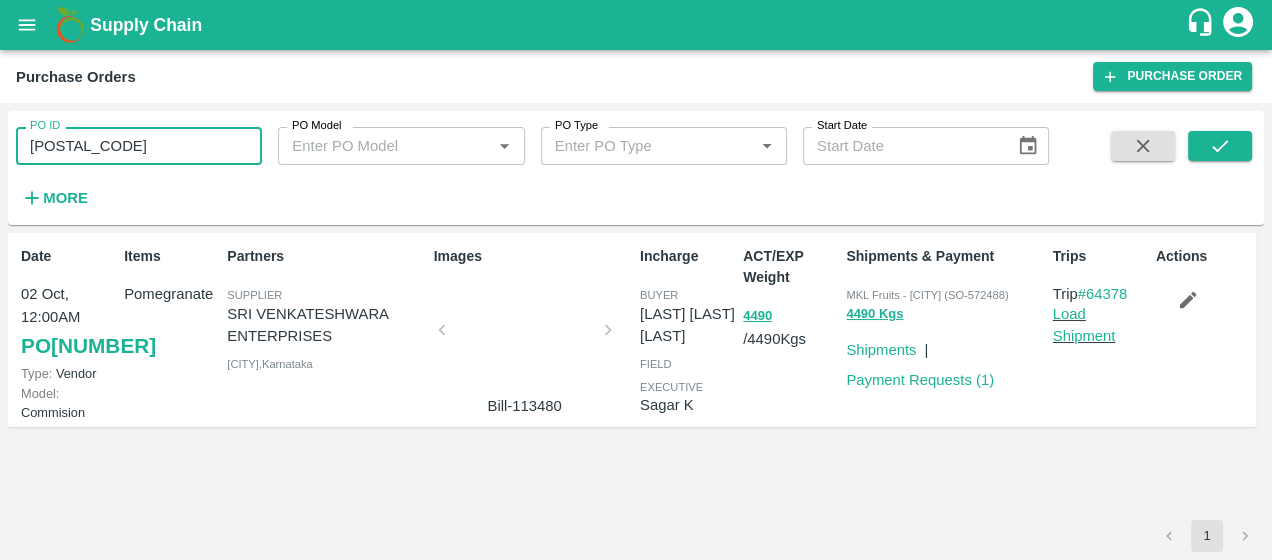 type on "[POSTAL_CODE]" 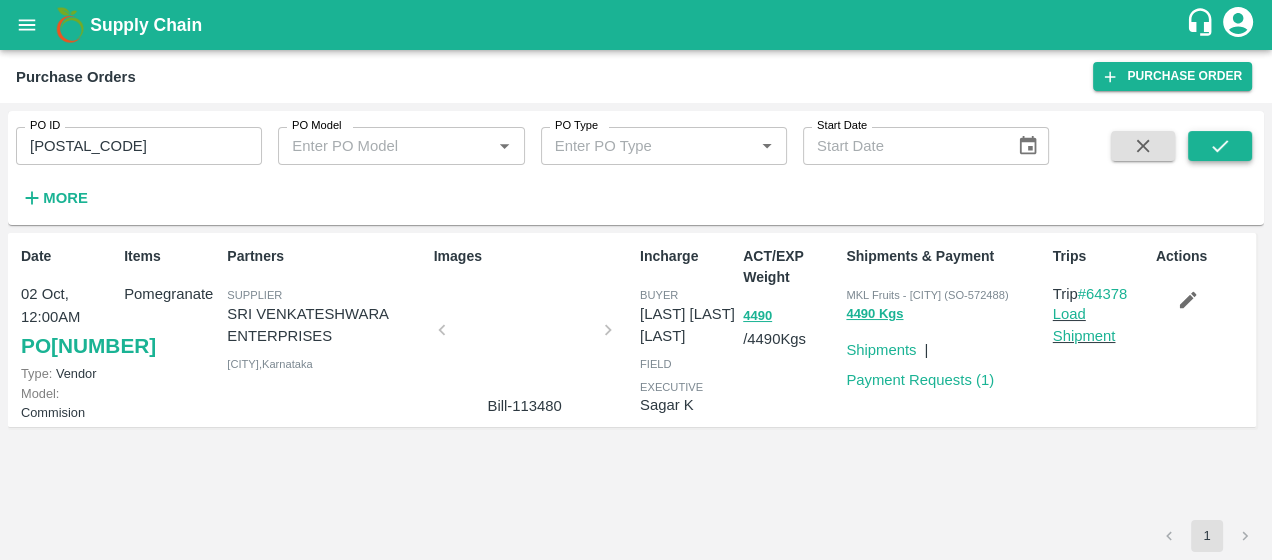 click at bounding box center [1220, 146] 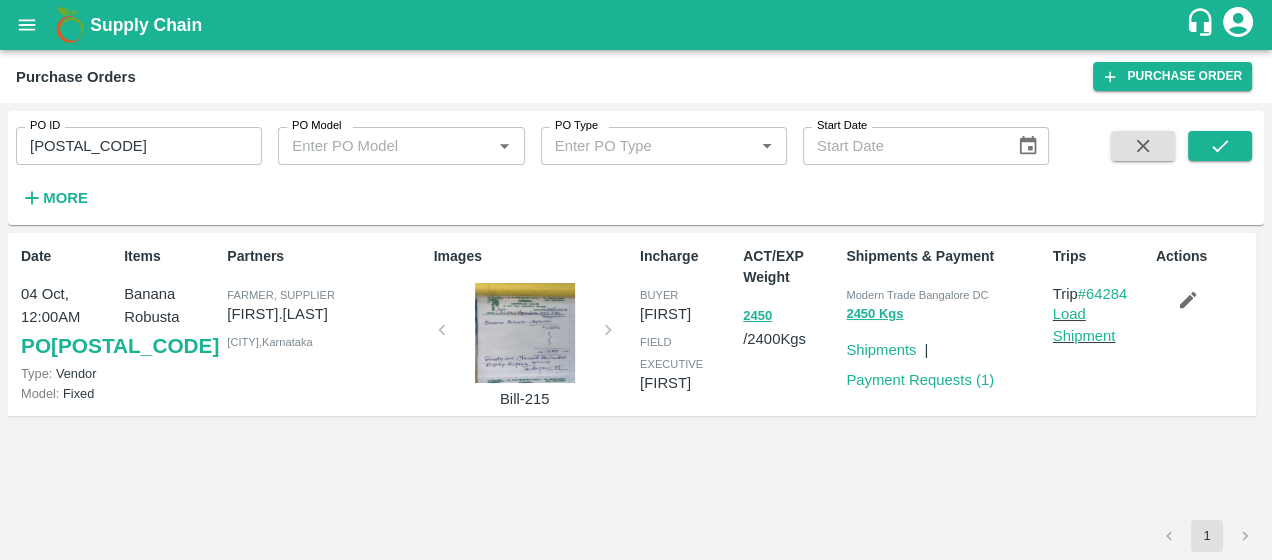 click at bounding box center [525, 333] 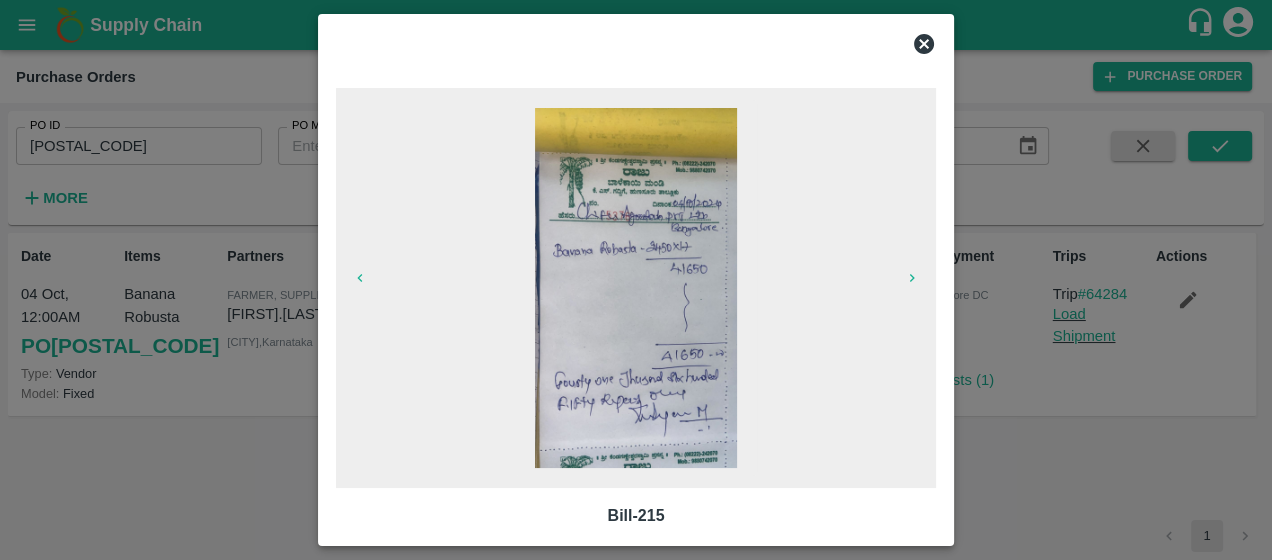 click at bounding box center [636, 288] 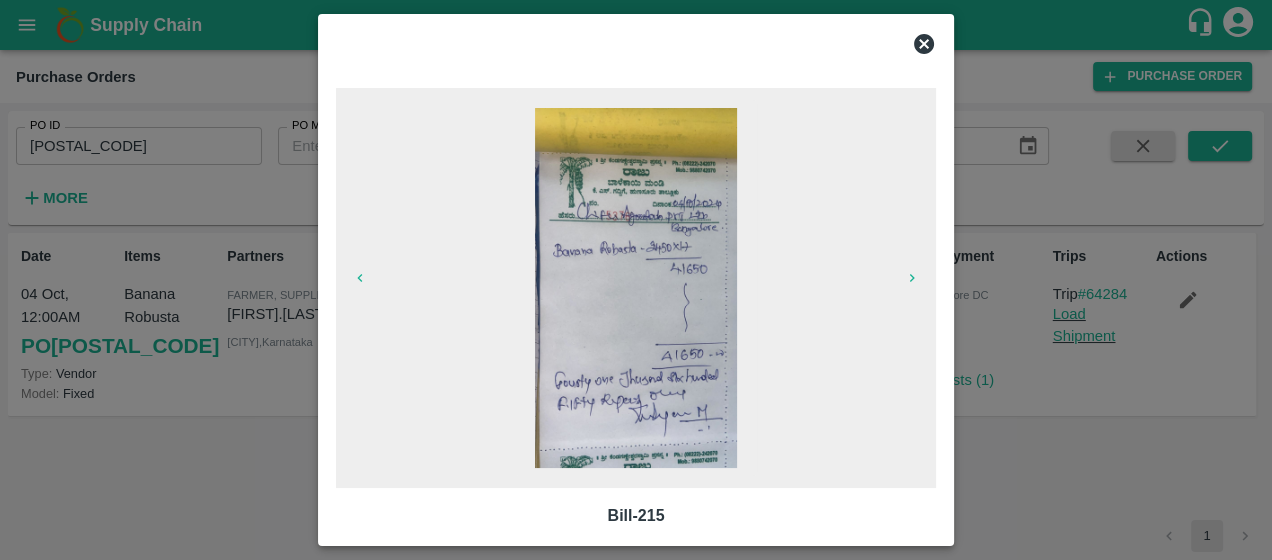 click 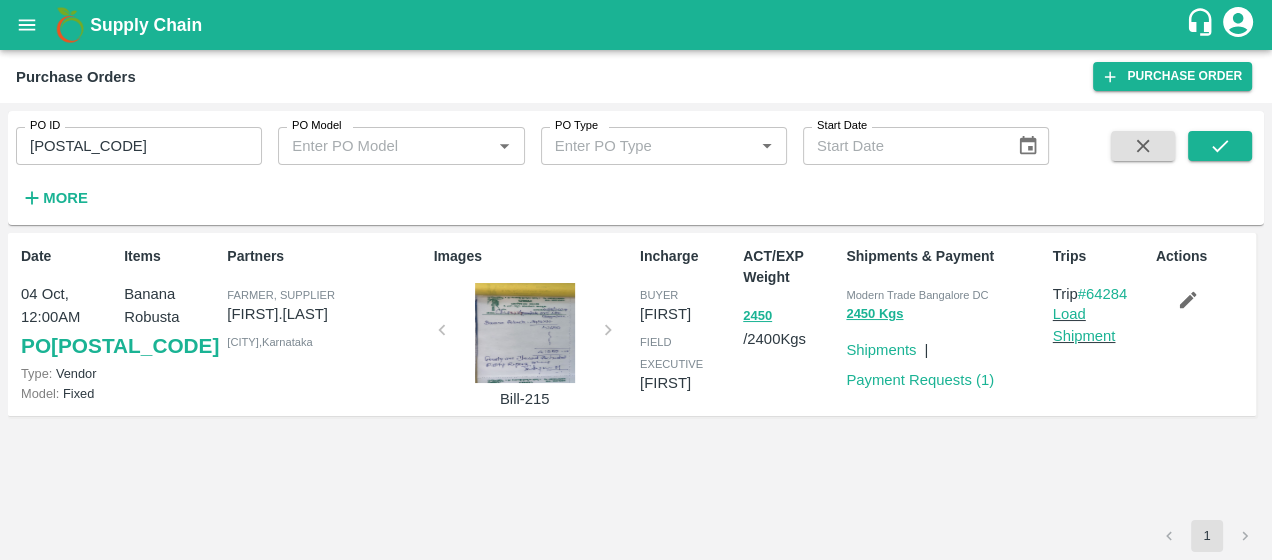 click at bounding box center [525, 333] 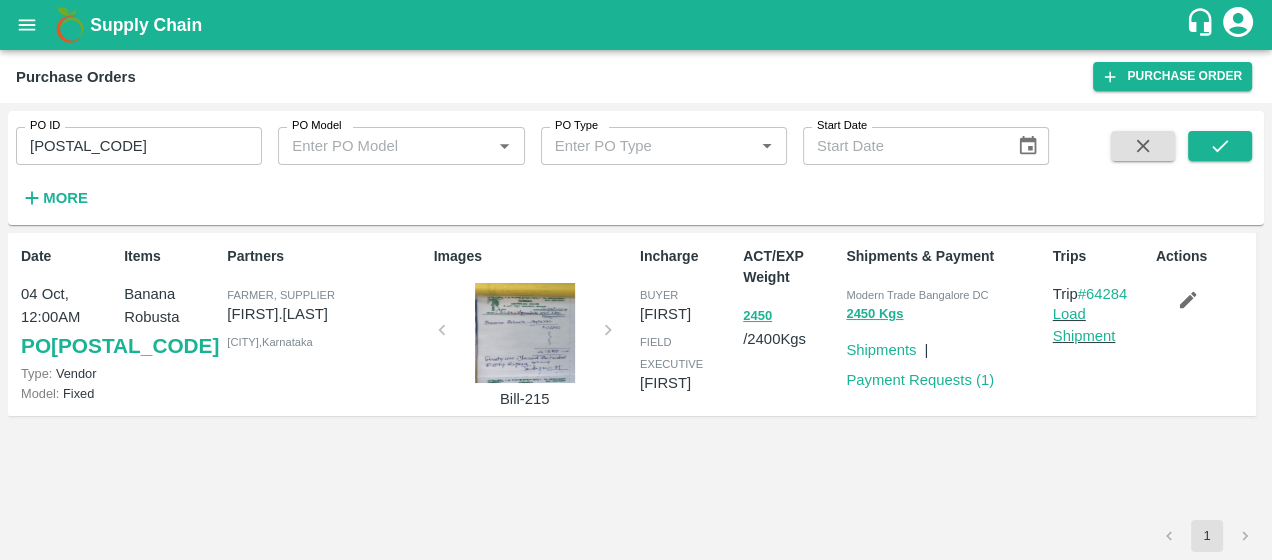 click at bounding box center (525, 333) 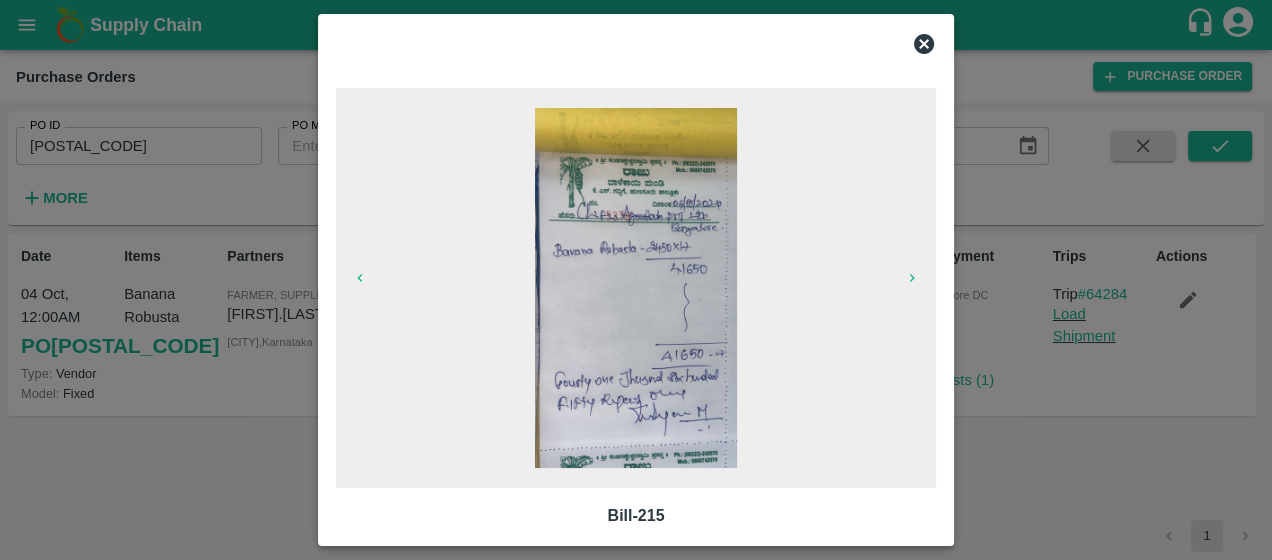 click at bounding box center [636, 288] 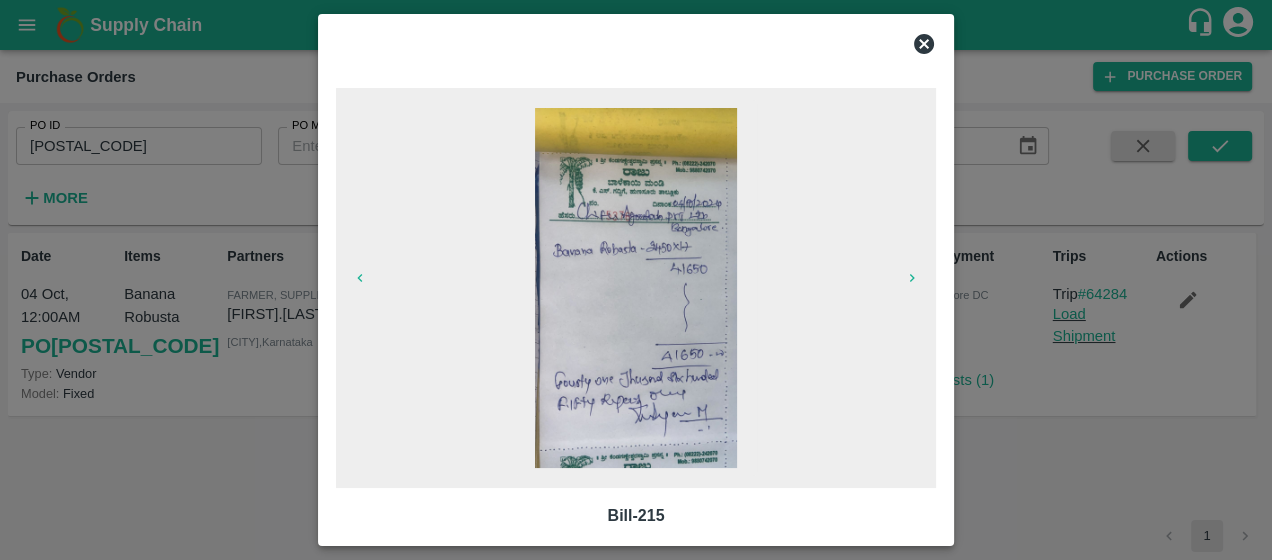 click 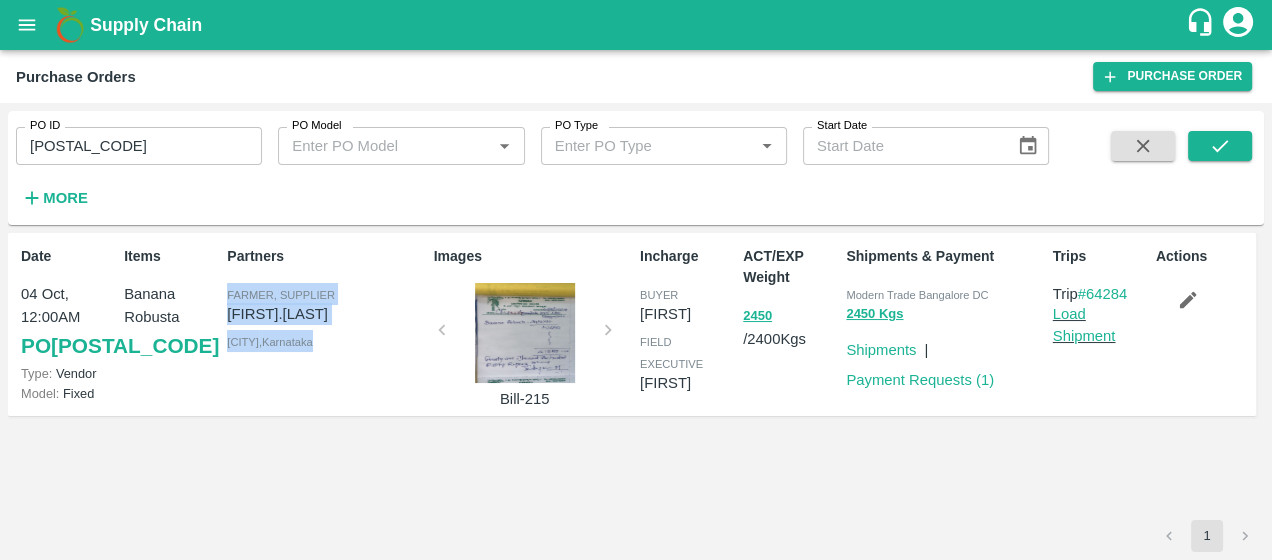 drag, startPoint x: 227, startPoint y: 294, endPoint x: 325, endPoint y: 379, distance: 129.72664 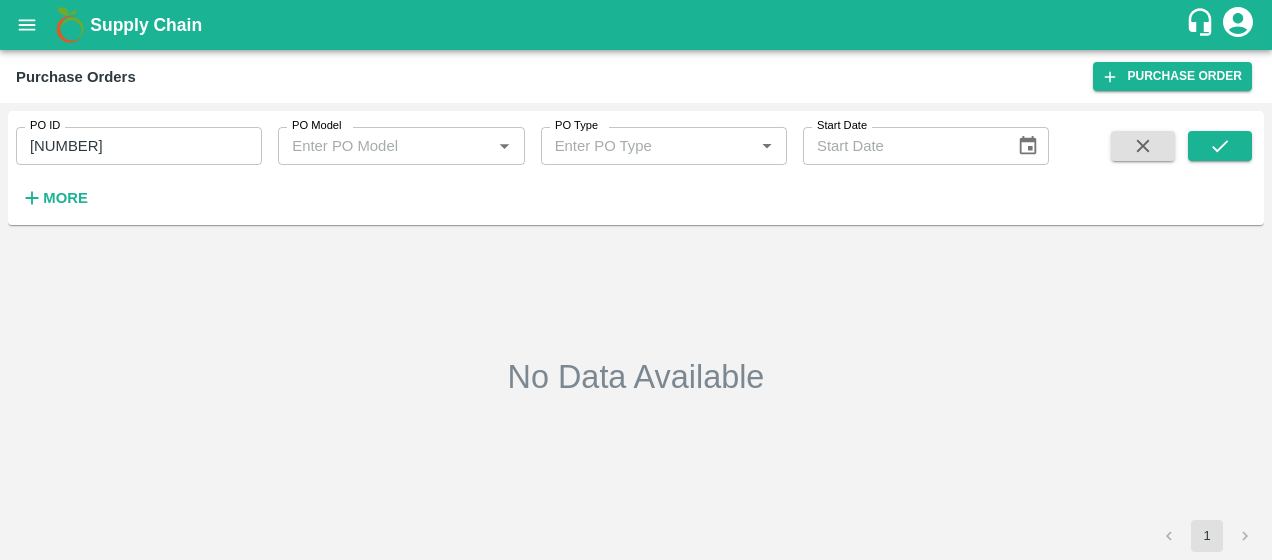 scroll, scrollTop: 0, scrollLeft: 0, axis: both 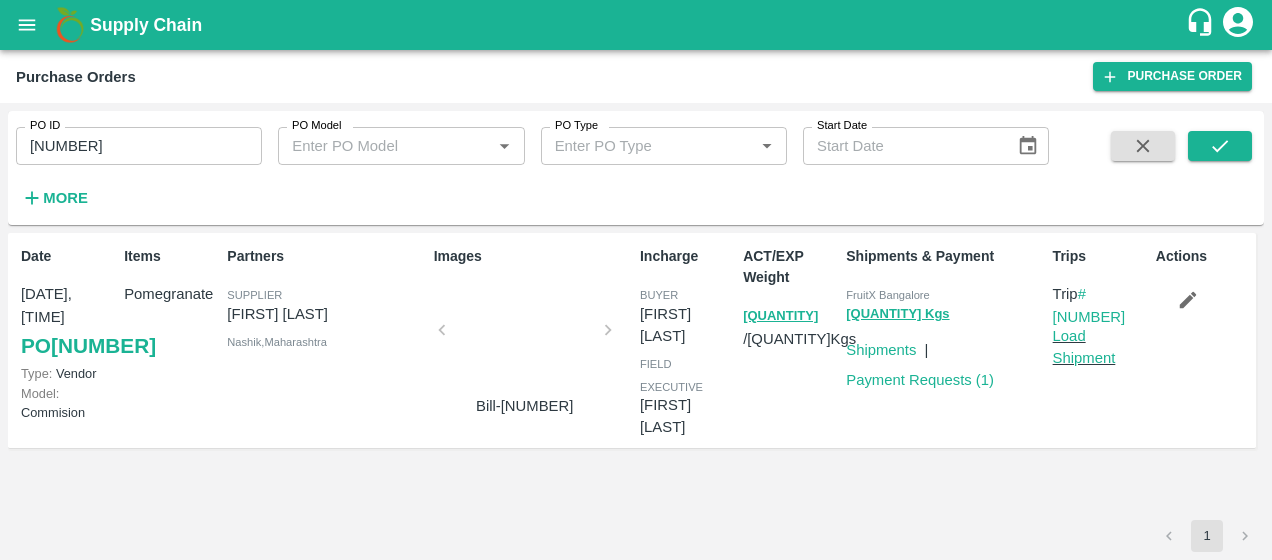 click on "104660" at bounding box center (139, 146) 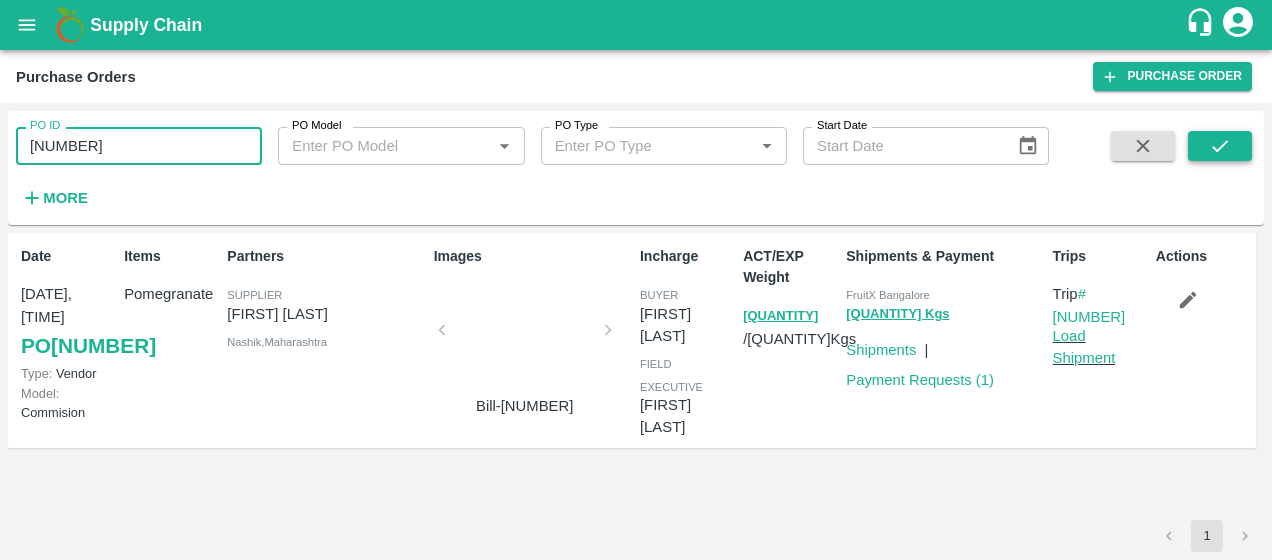 type on "[NUMBER]" 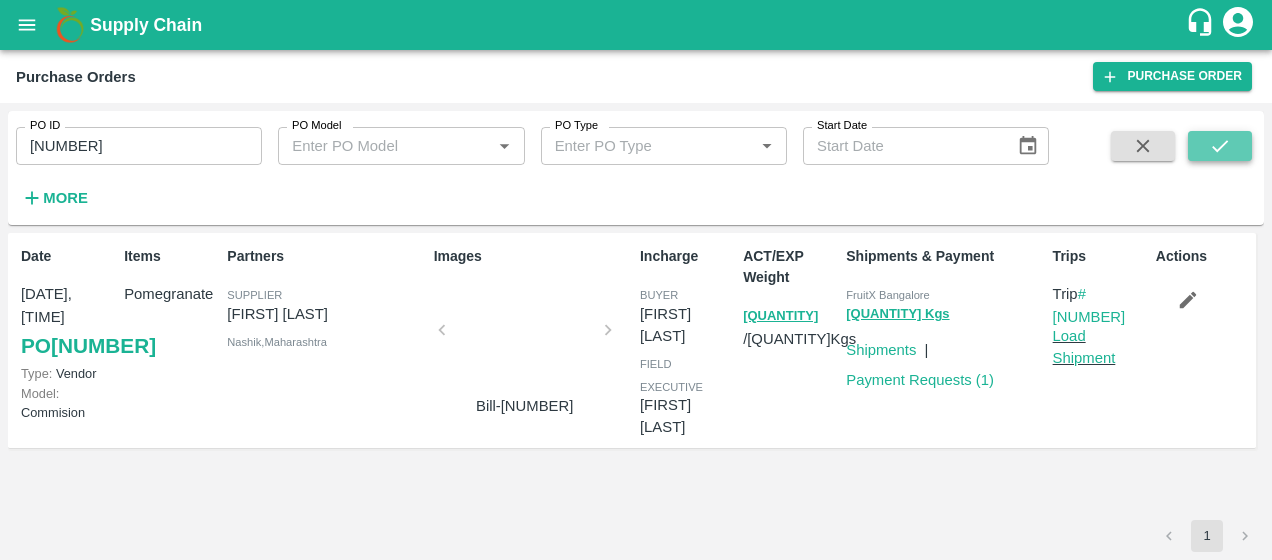 click at bounding box center [1220, 146] 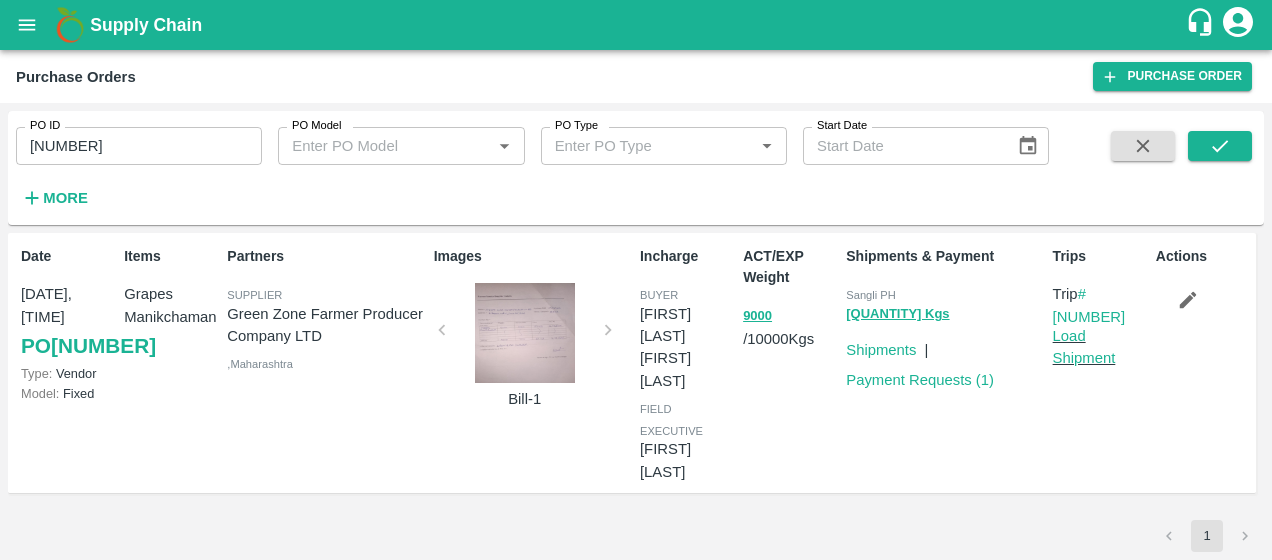 click at bounding box center (525, 333) 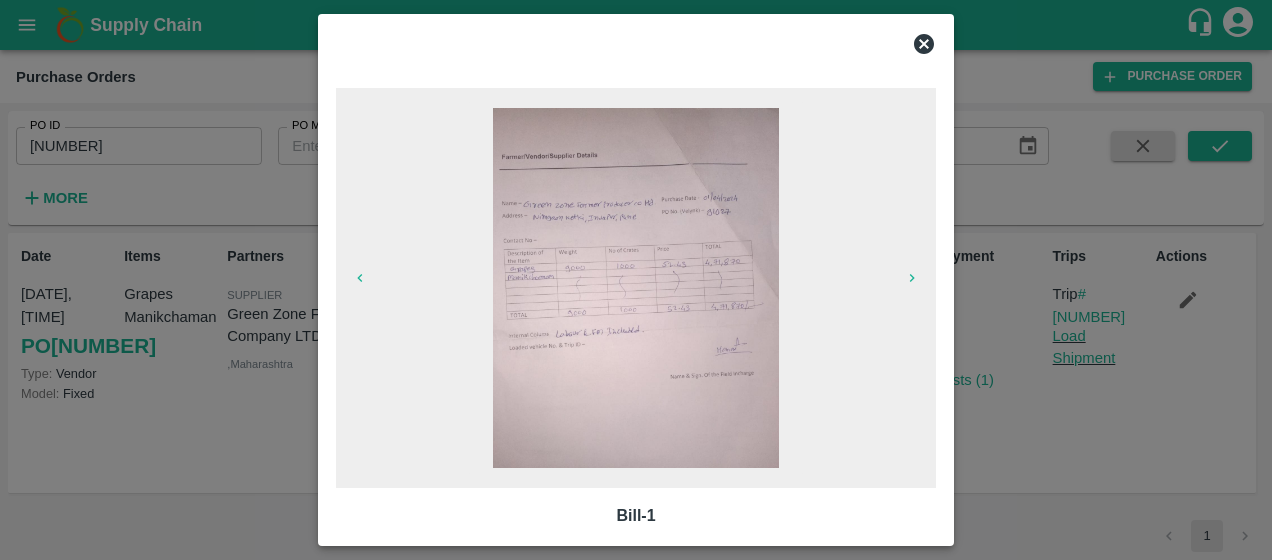 click at bounding box center [636, 288] 